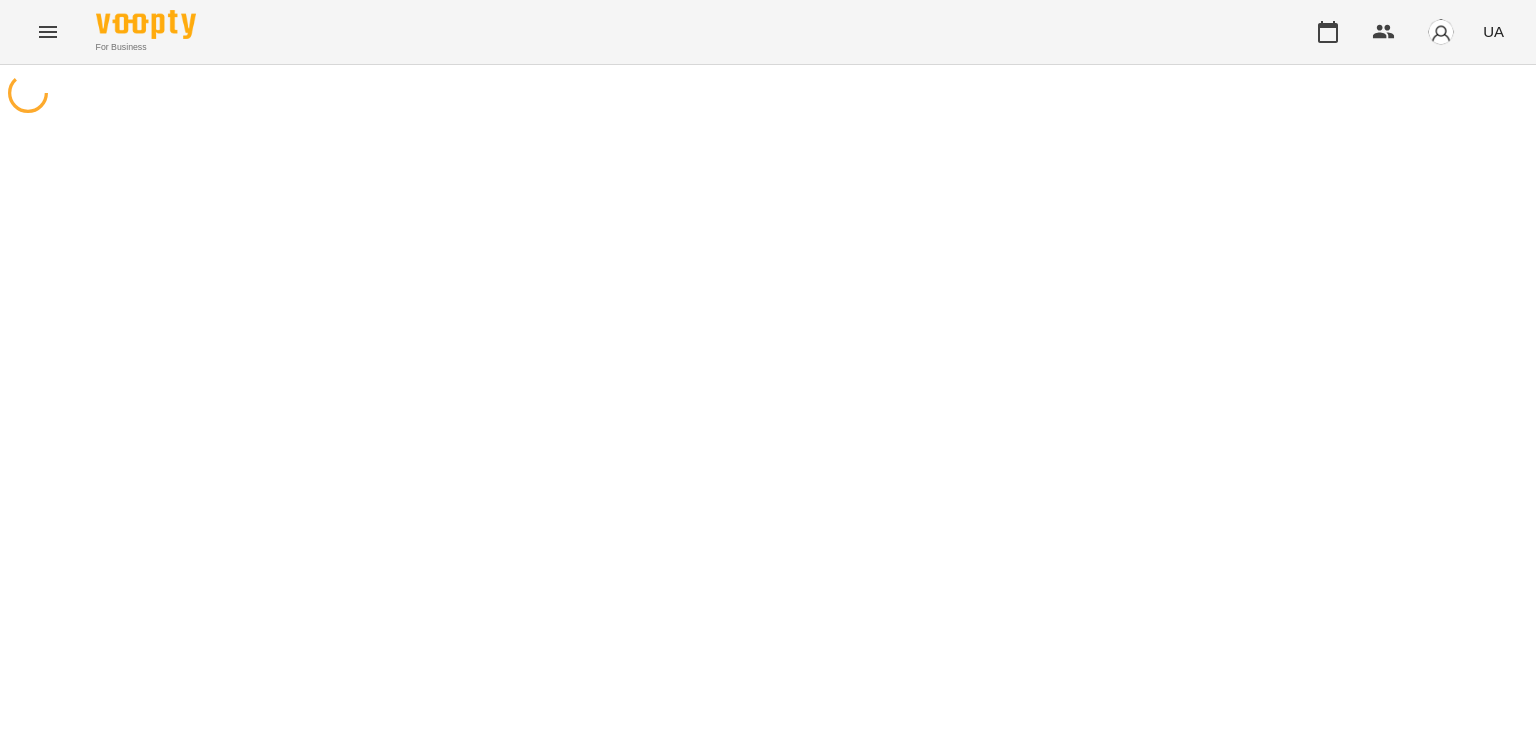 scroll, scrollTop: 0, scrollLeft: 0, axis: both 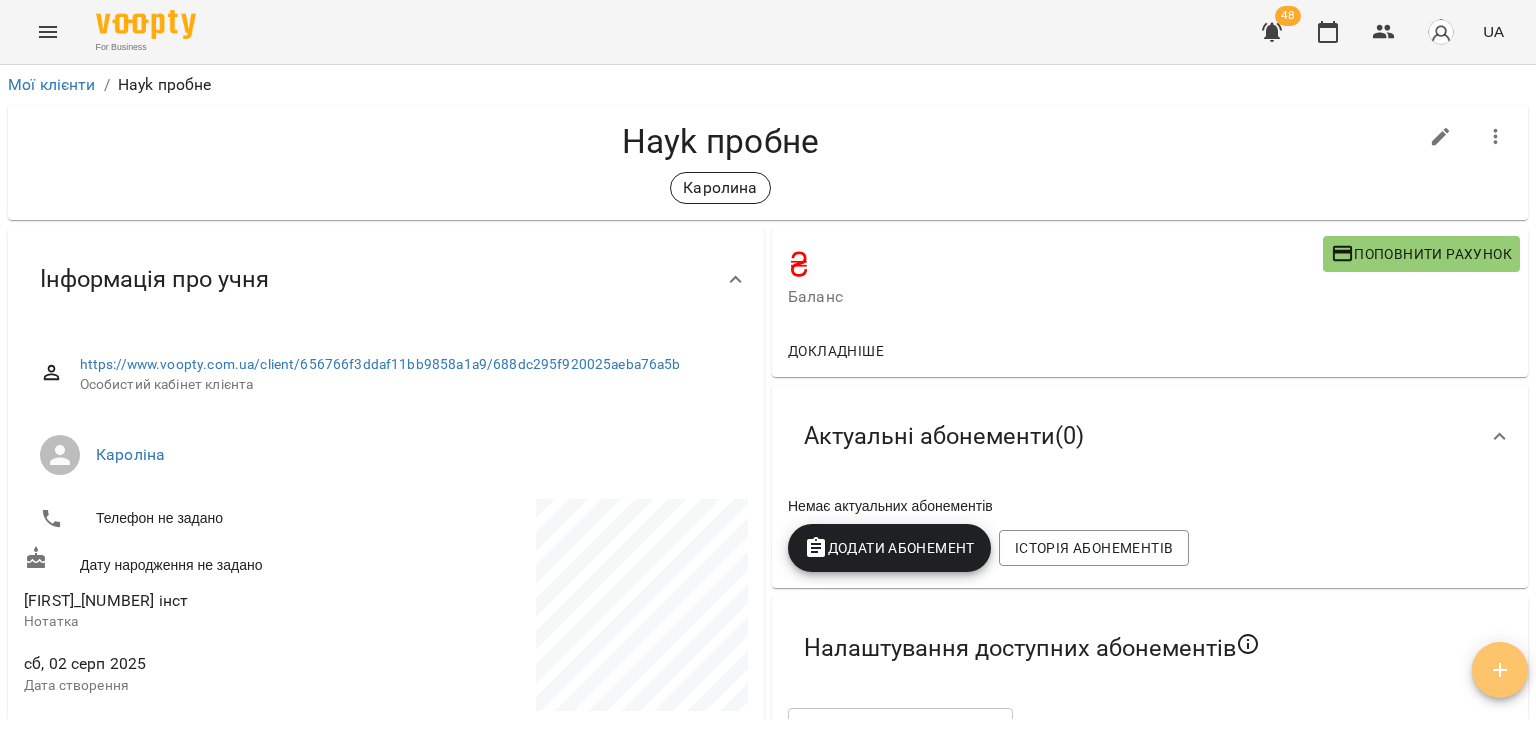 click at bounding box center (1500, 670) 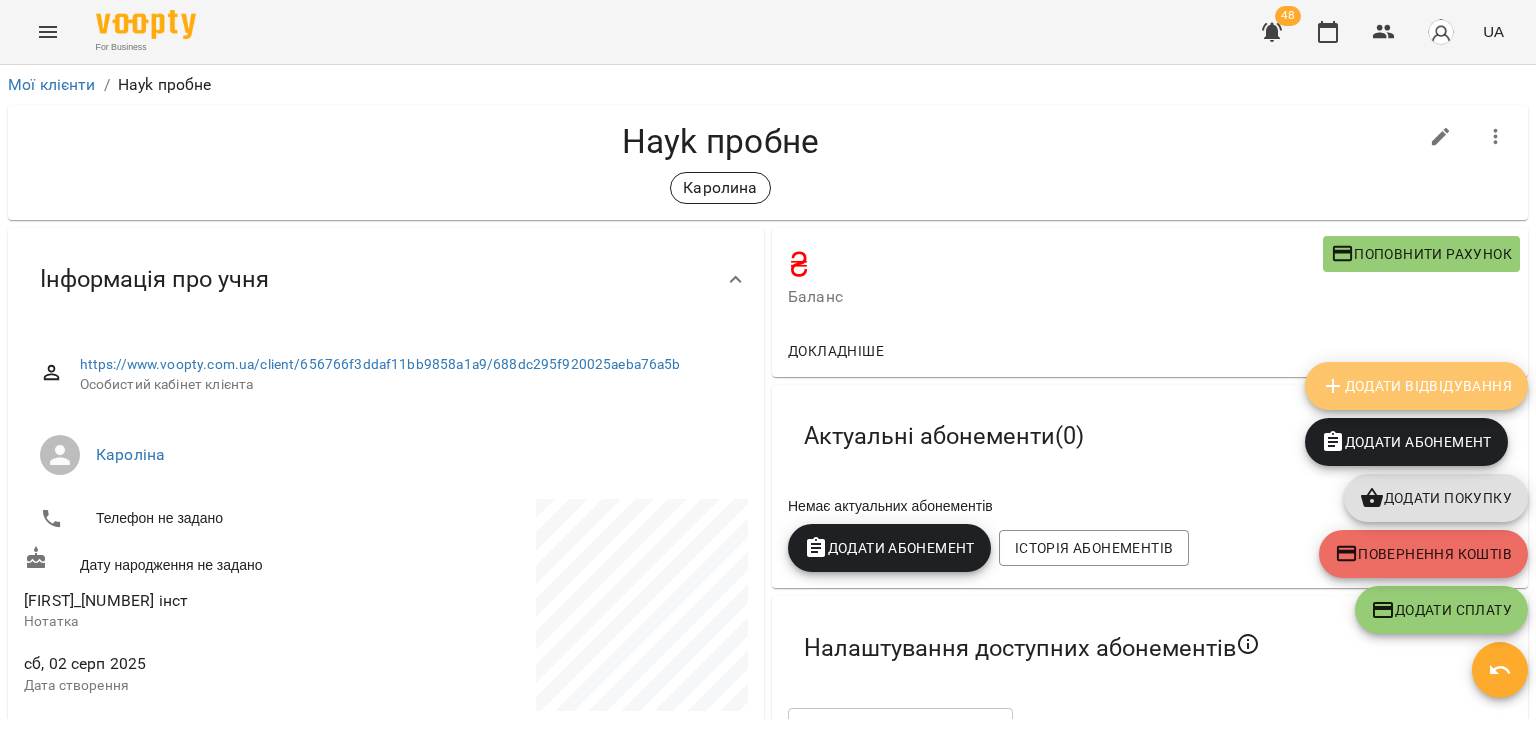 click on "Додати Відвідування" at bounding box center (1416, 386) 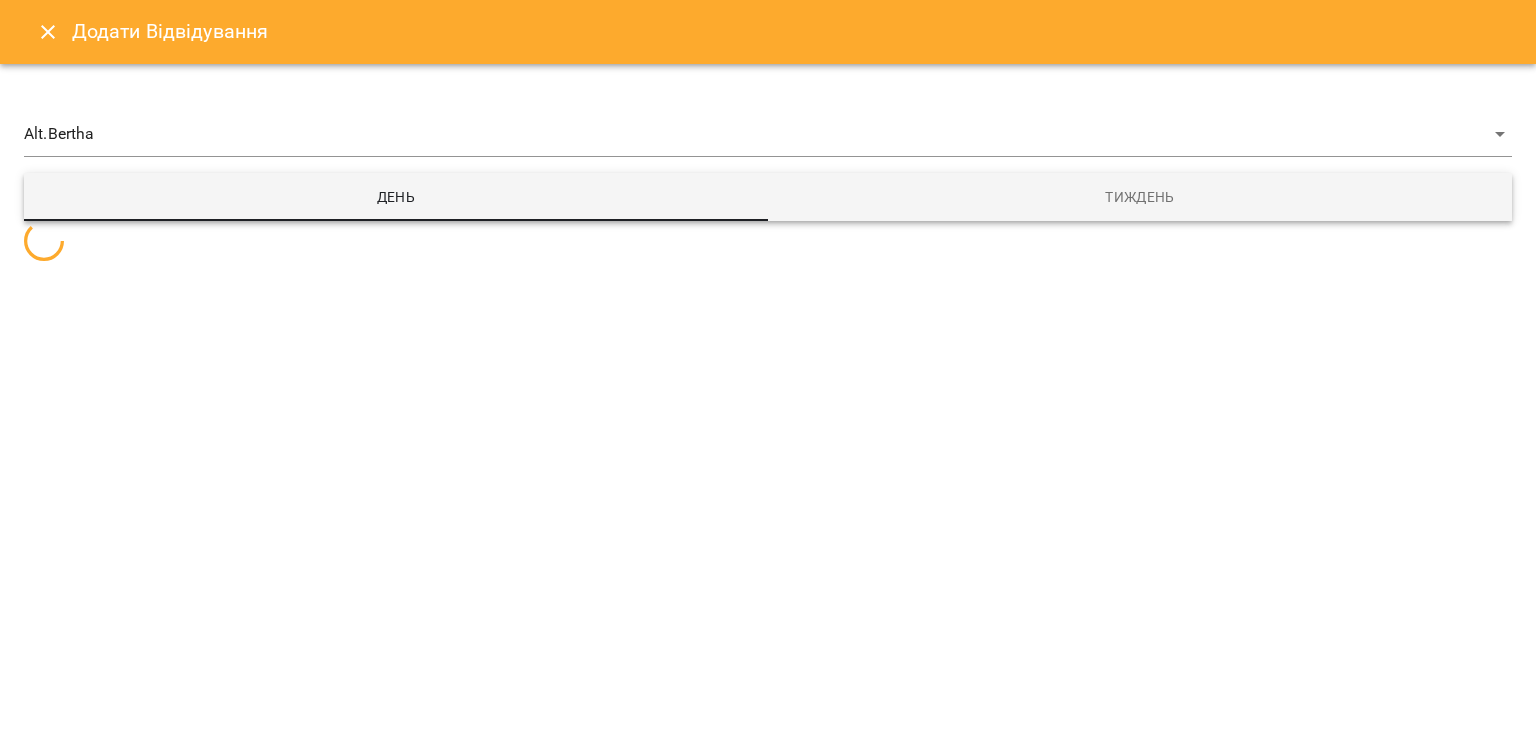 select 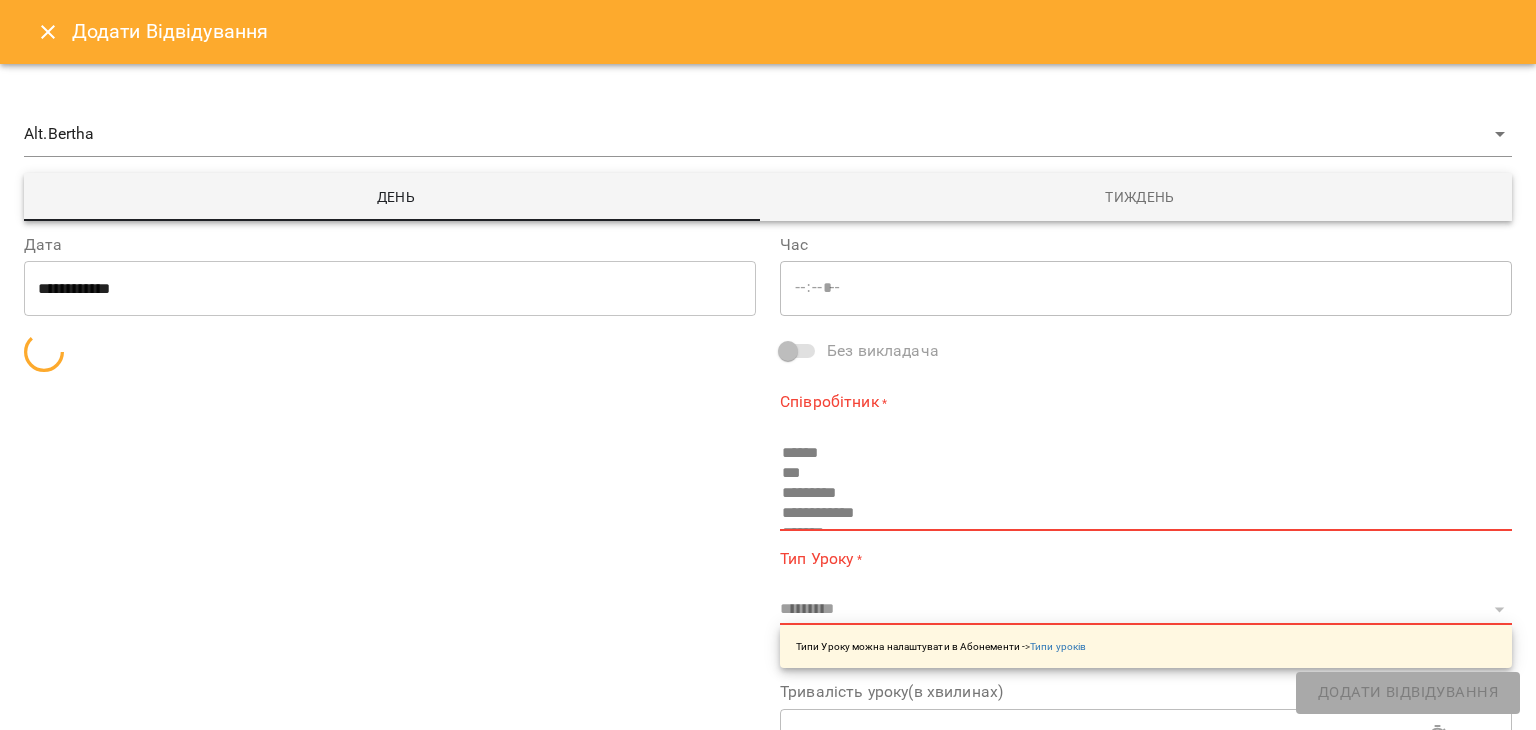 type on "*****" 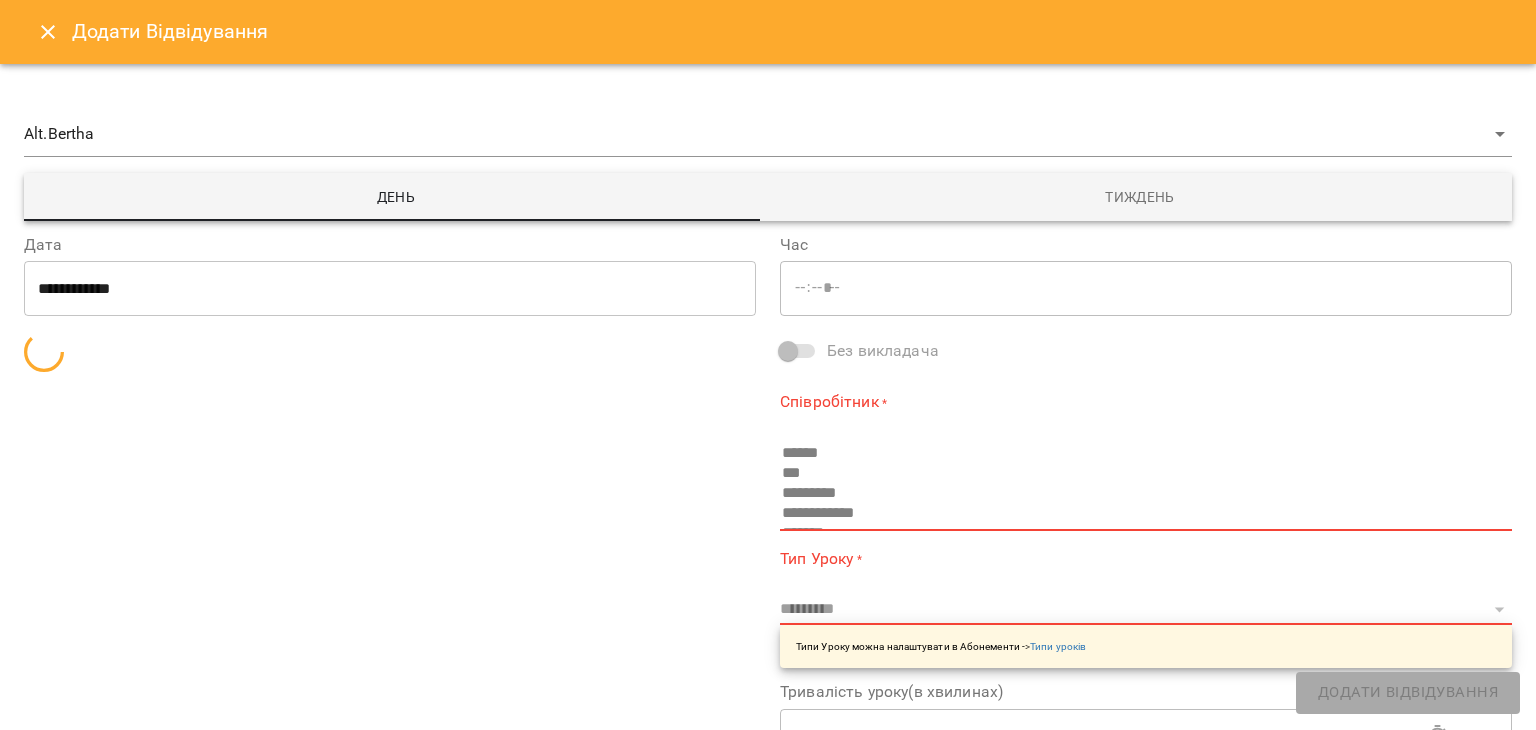 type on "**********" 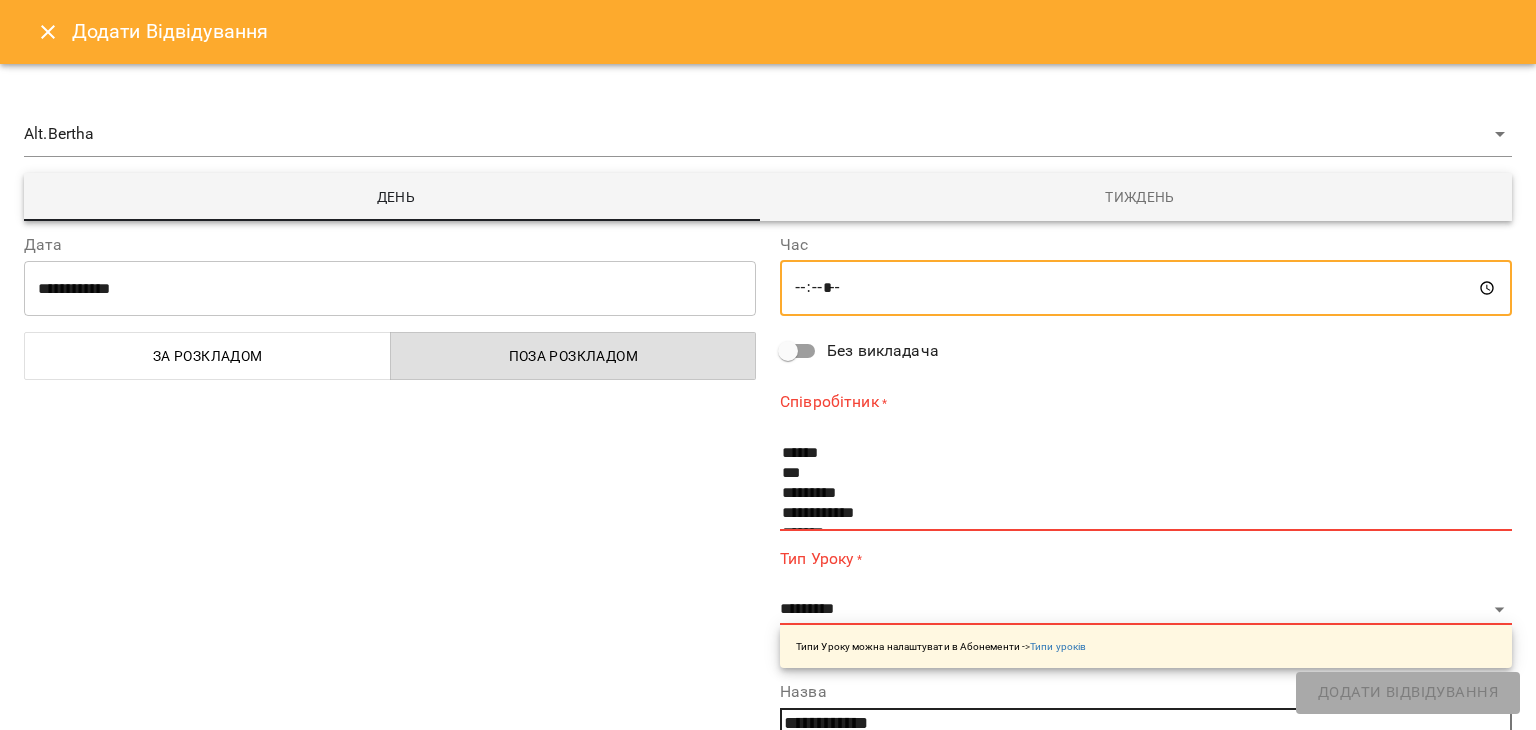 click on "*****" at bounding box center (1146, 288) 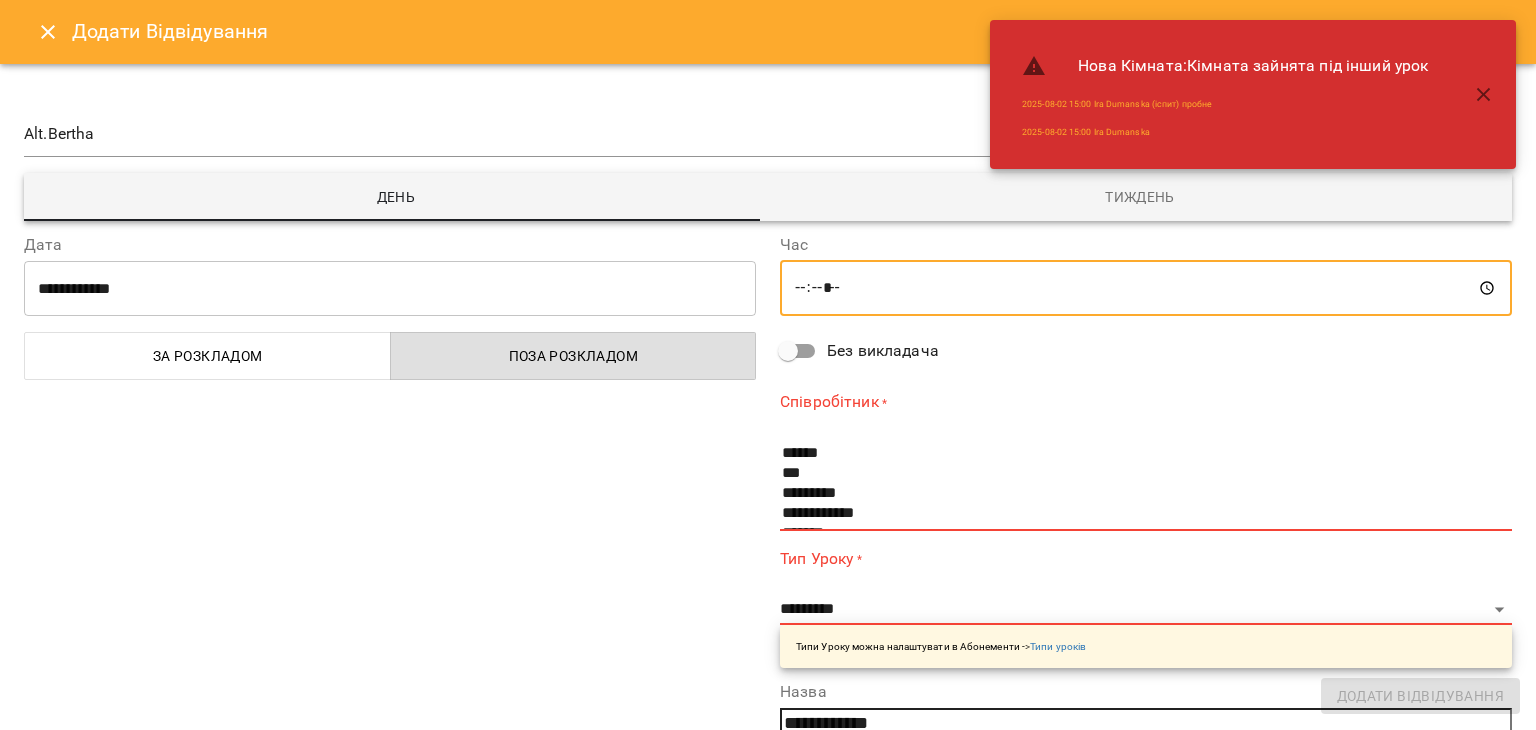 type on "*****" 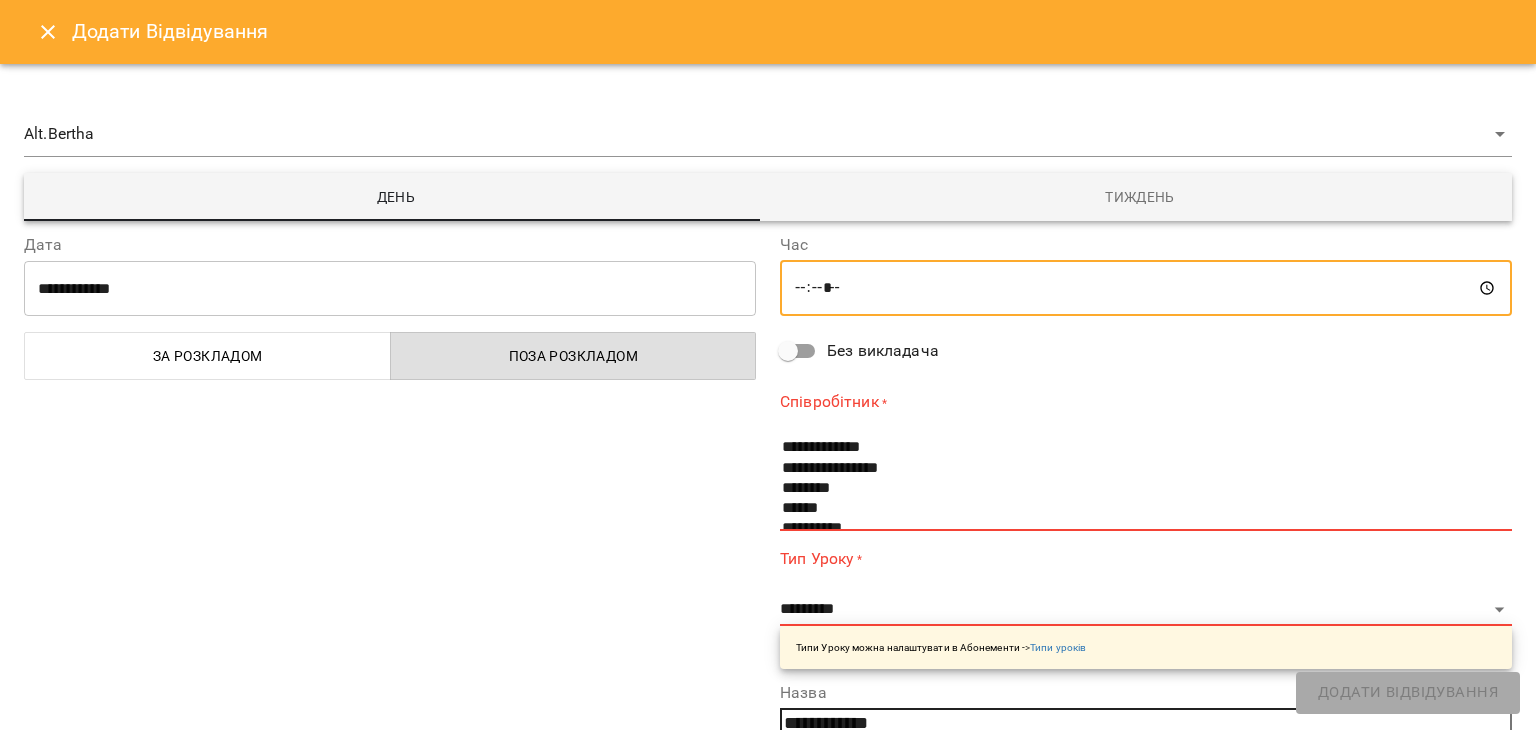 scroll, scrollTop: 312, scrollLeft: 0, axis: vertical 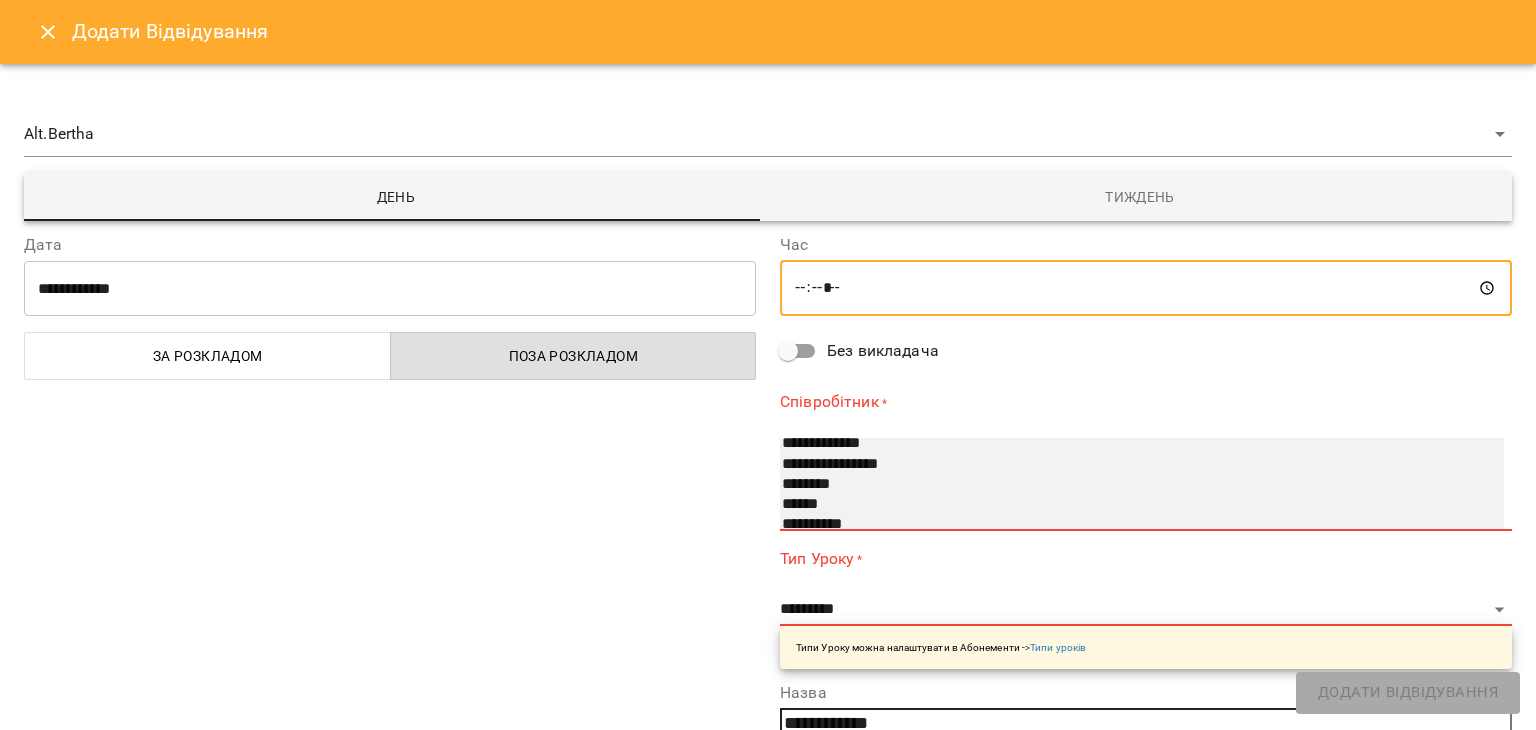 select on "**********" 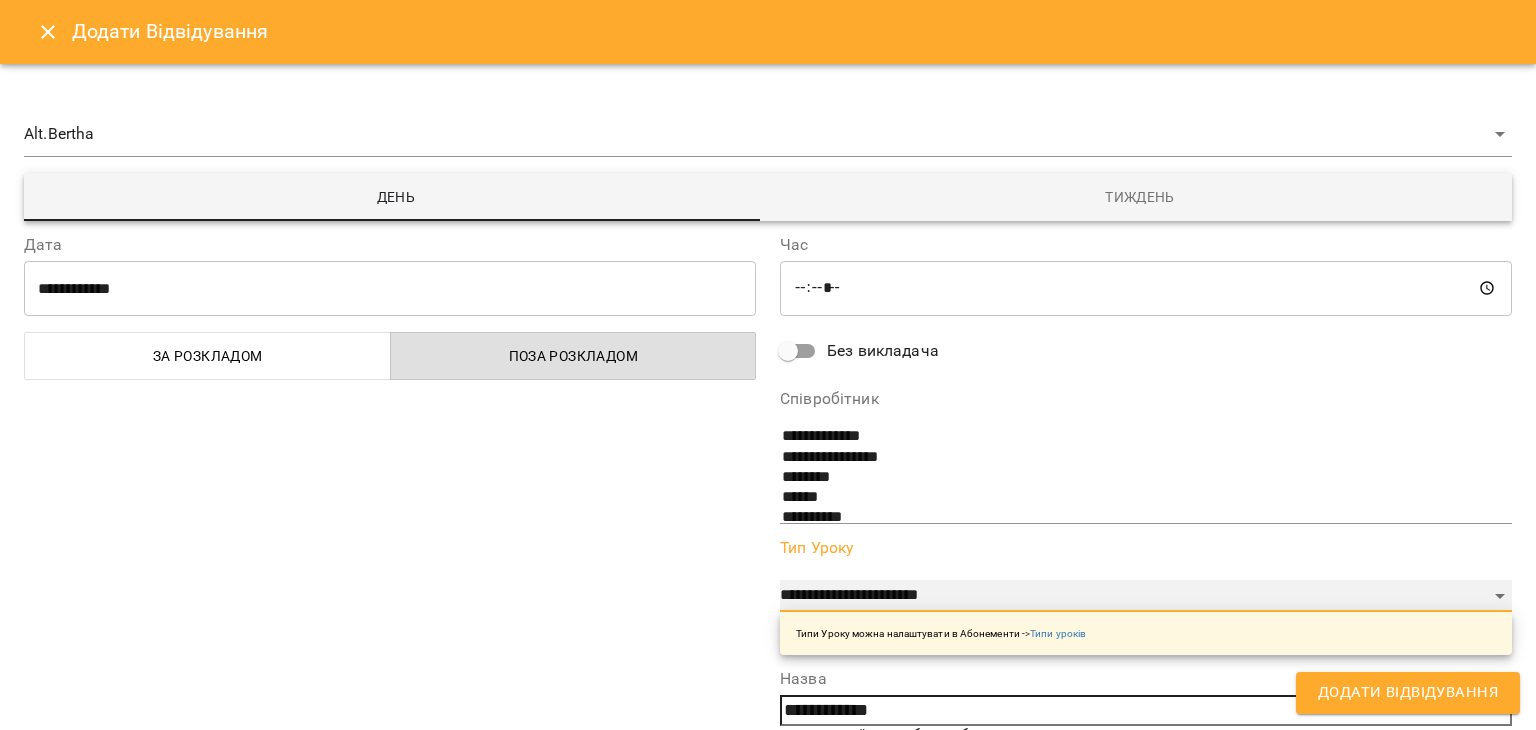 click on "**********" at bounding box center [1146, 596] 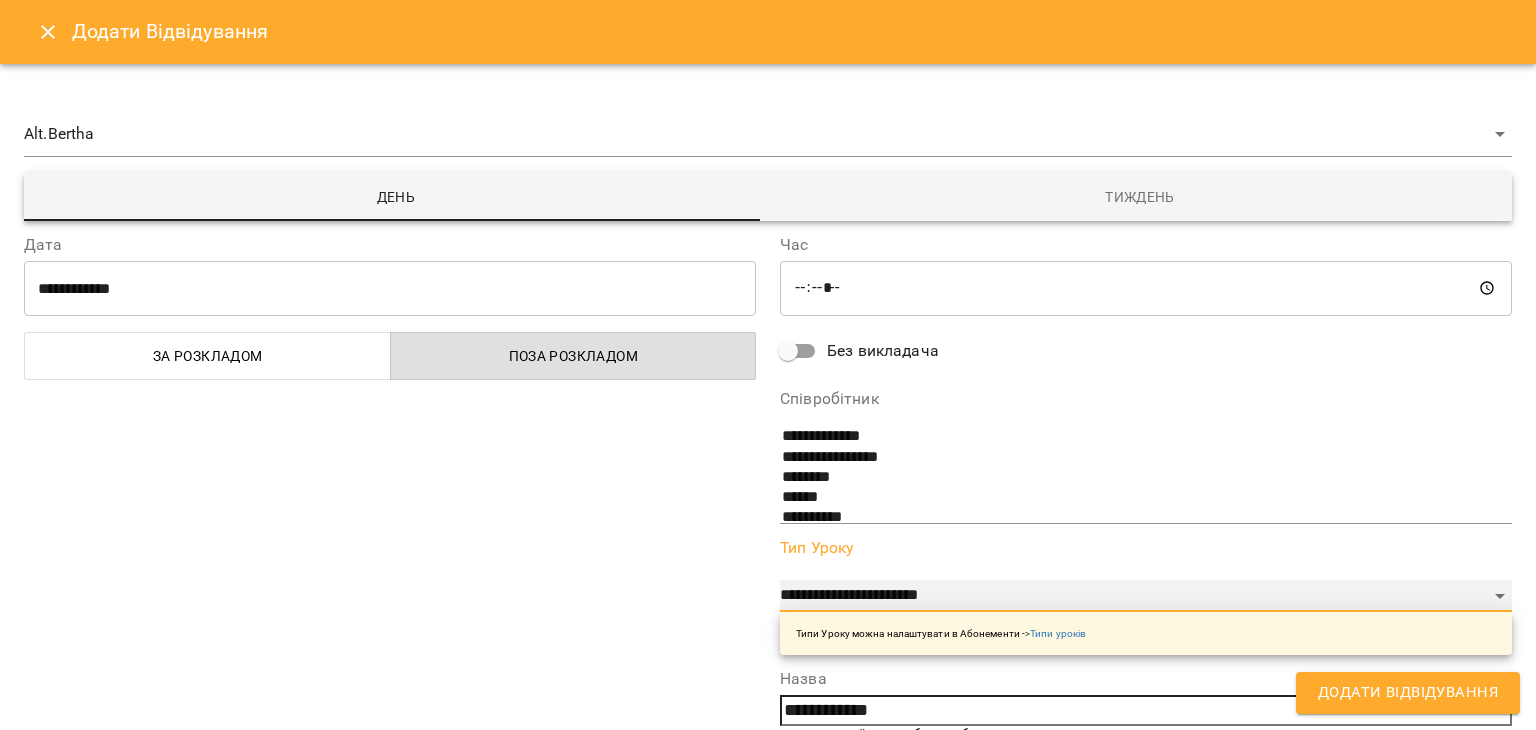select on "**********" 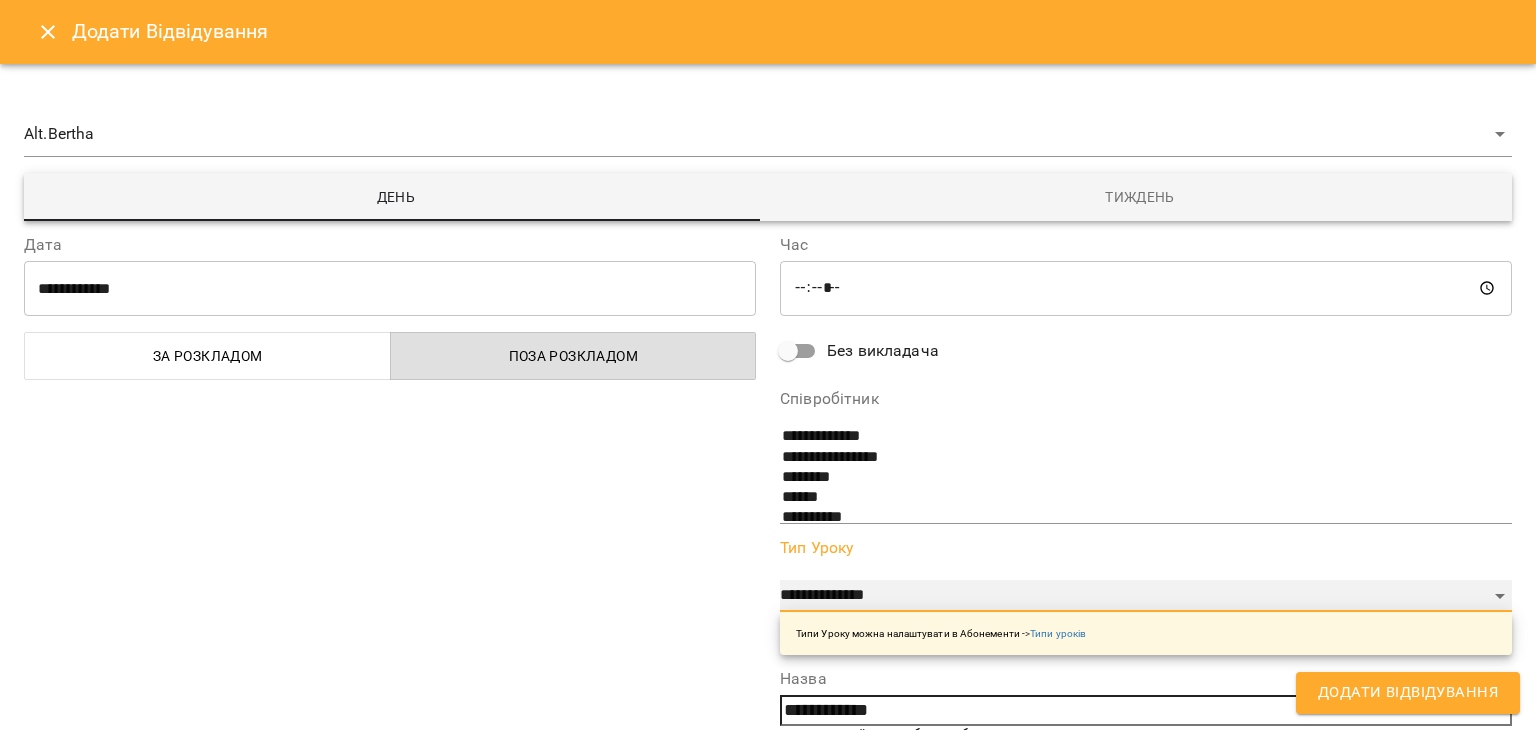click on "**********" at bounding box center [1146, 596] 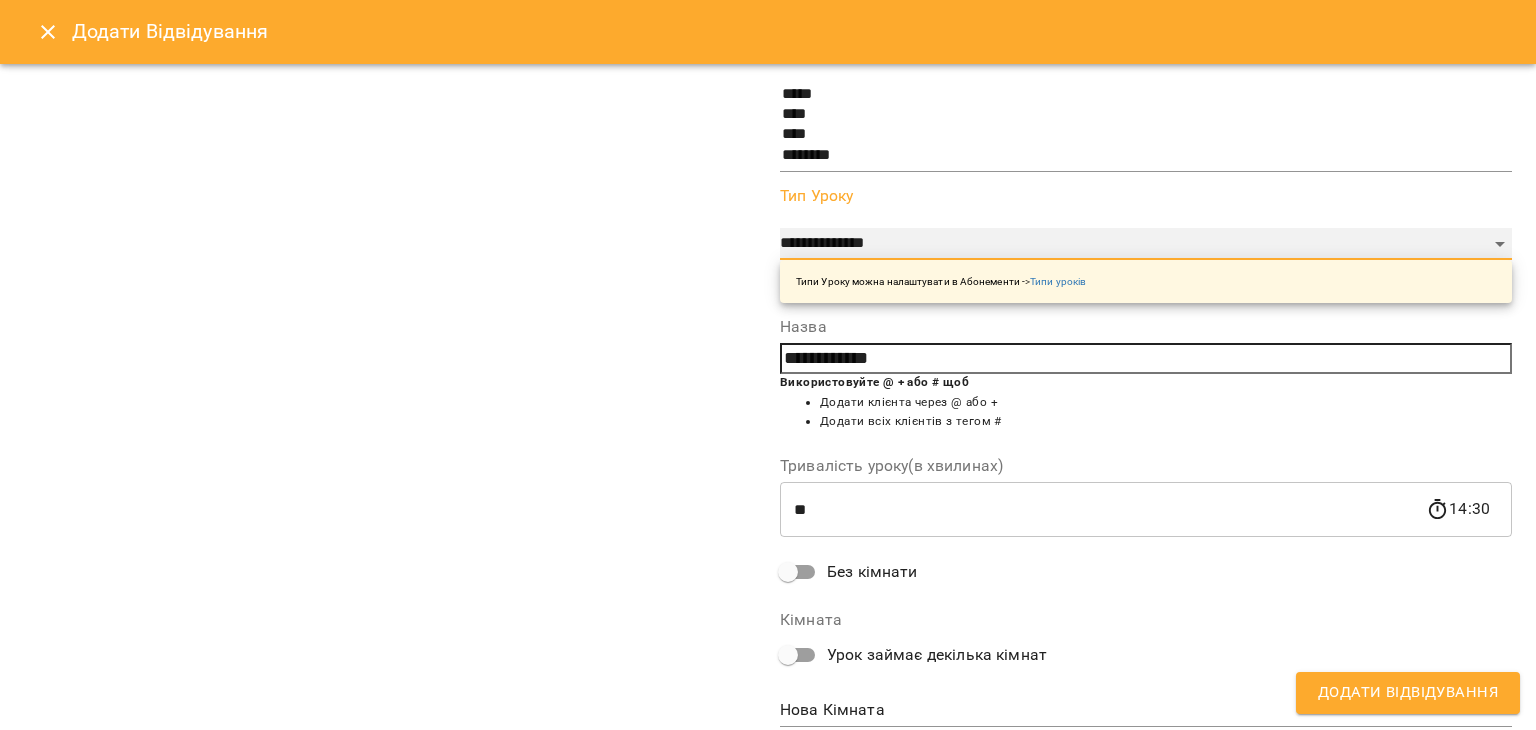 scroll, scrollTop: 372, scrollLeft: 0, axis: vertical 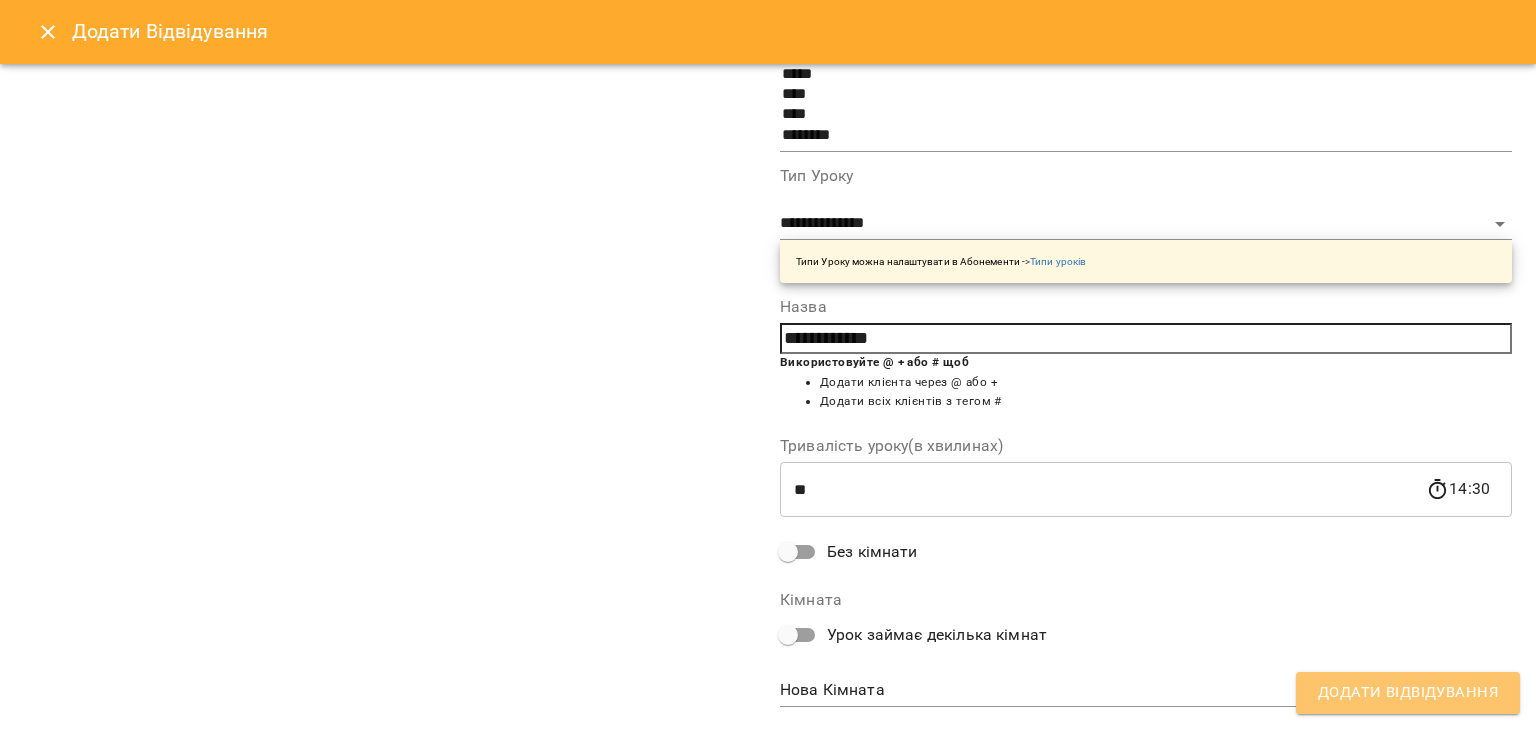 click on "Додати Відвідування" at bounding box center (1408, 693) 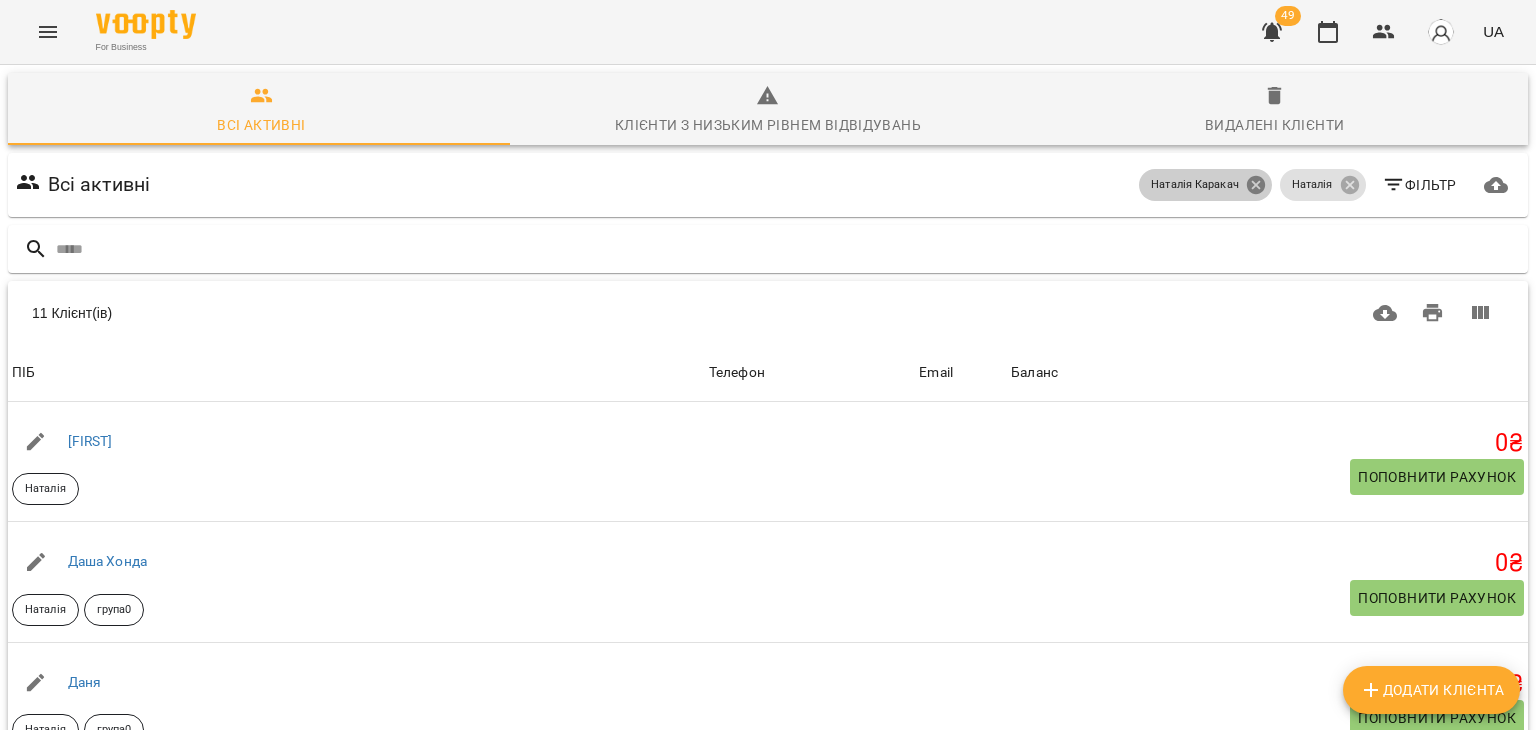 click on "Наталія Каракач" at bounding box center [1205, 185] 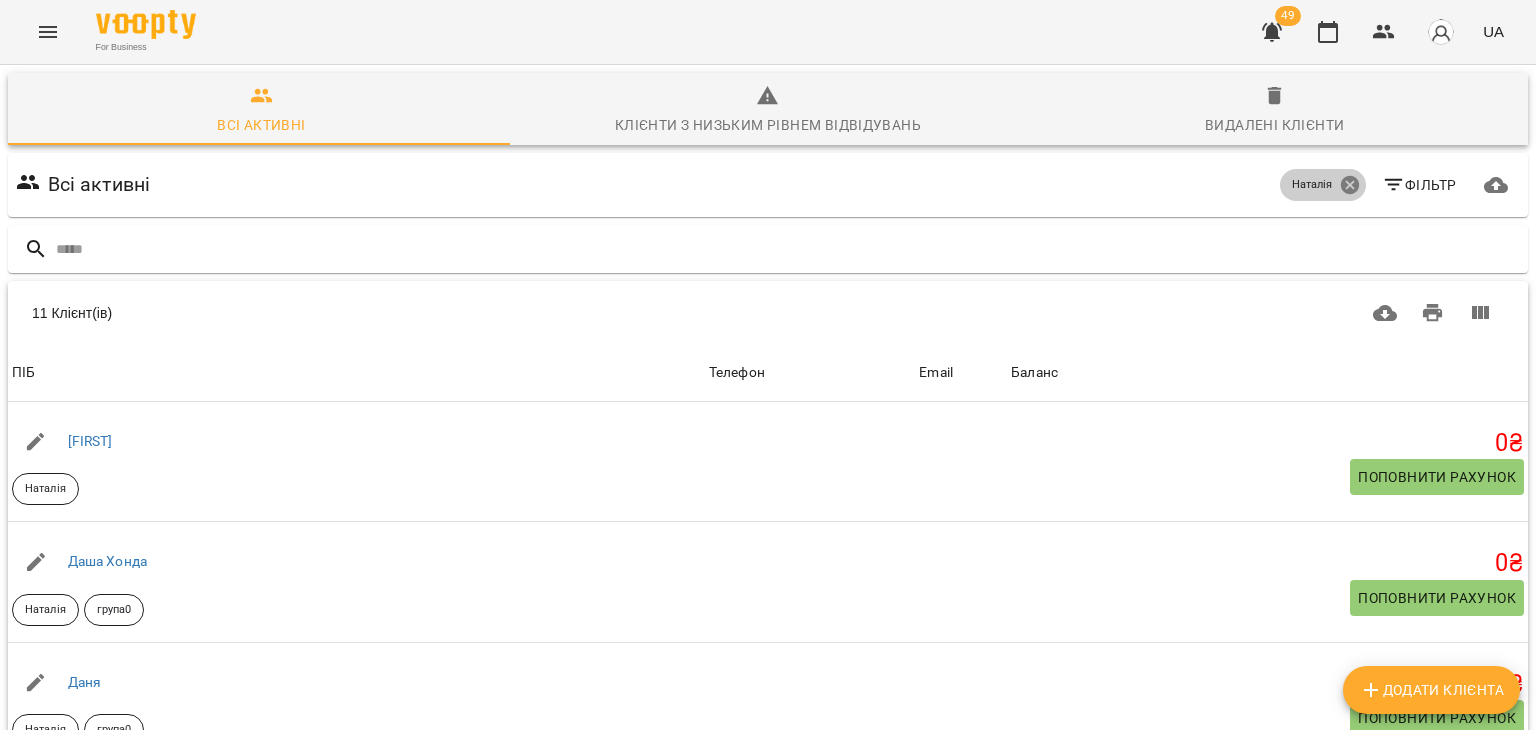 click 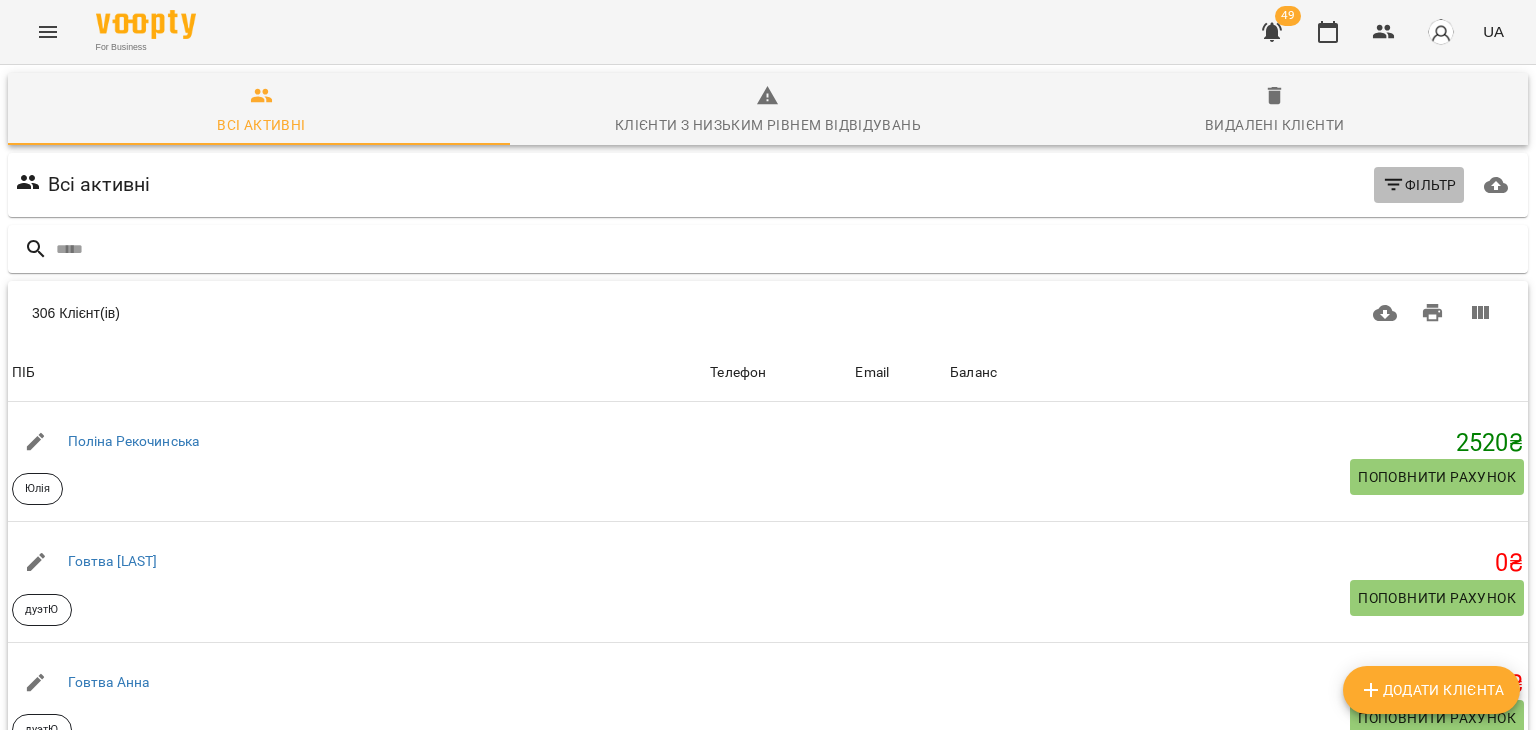 click on "Фільтр" at bounding box center [1419, 185] 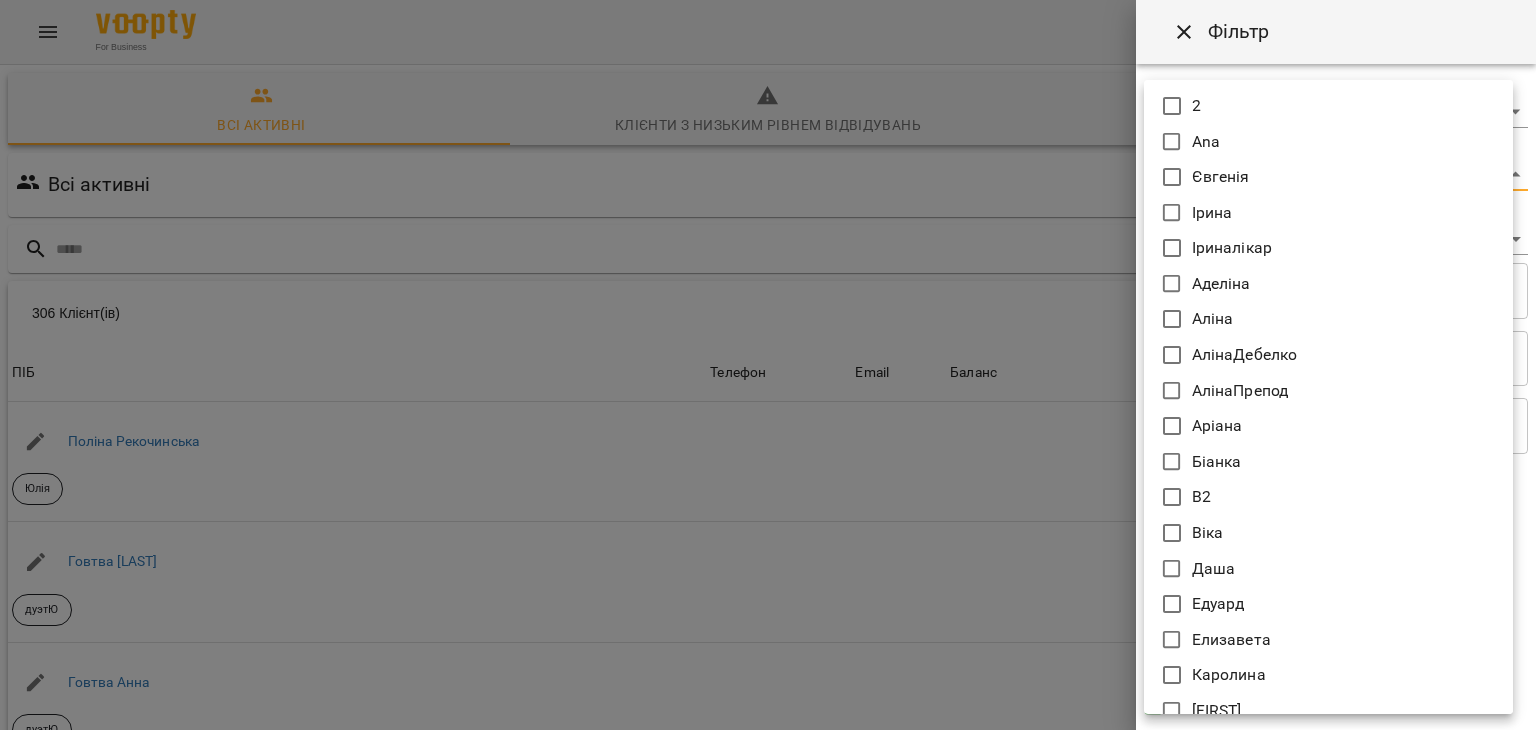 click on "For Business 49 UA Всі активні Клієнти з низьким рівнем відвідувань Видалені клієнти   Всі активні Фільтр 306   Клієнт(ів) 306   Клієнт(ів) ПІБ [FIRST] Рекочинська Юлія Телефон Email Баланс 2520 ₴ Поповнити рахунок ПІБ Говтва [LAST] дуетЮ Телефон Email Баланс 0 ₴ Поповнити рахунок ПІБ Говтва Анна дуетЮ Телефон Email Баланс 0 ₴ Поповнити рахунок ПІБ Ілля (діти) Юлія Телефон Email Баланс 0 ₴ Поповнити рахунок ПІБ Дарія (діти) Юлія Телефон Email Баланс 0 ₴ Поповнити рахунок ПІБ Марія дует з Данилом Аделіна Телефон Email Баланс 0 ₴ ПІБ 0" at bounding box center [768, 522] 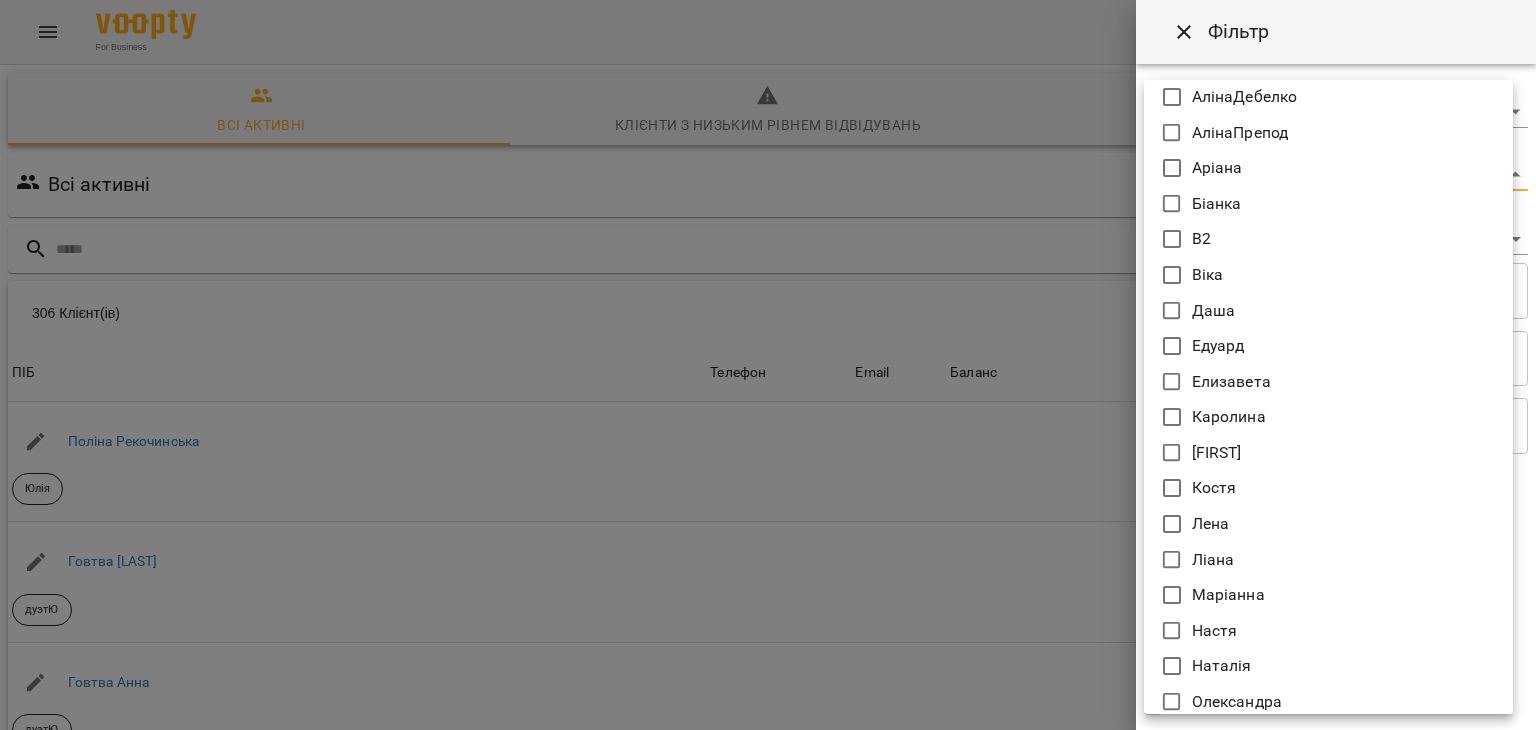 scroll, scrollTop: 256, scrollLeft: 0, axis: vertical 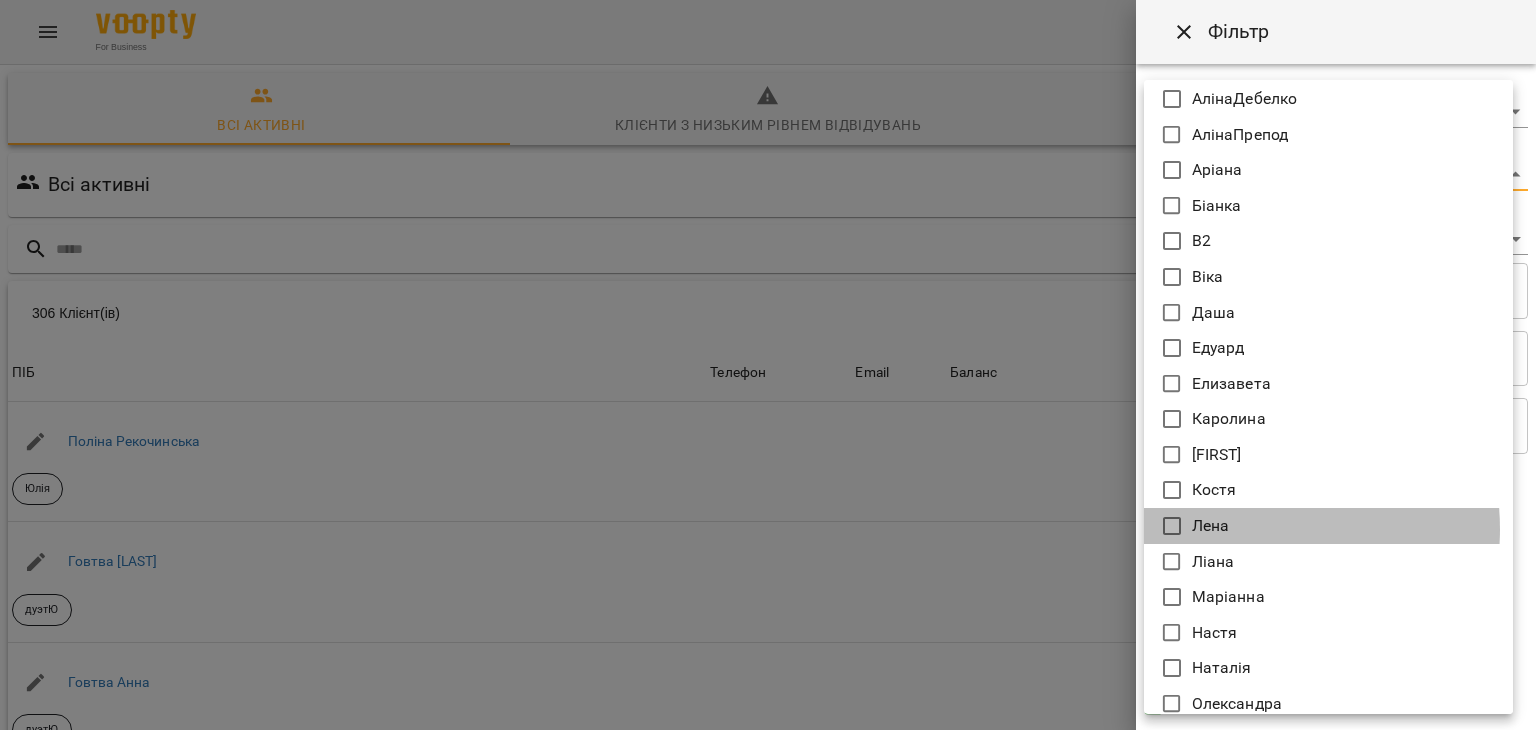 click on "Лена" at bounding box center [1328, 526] 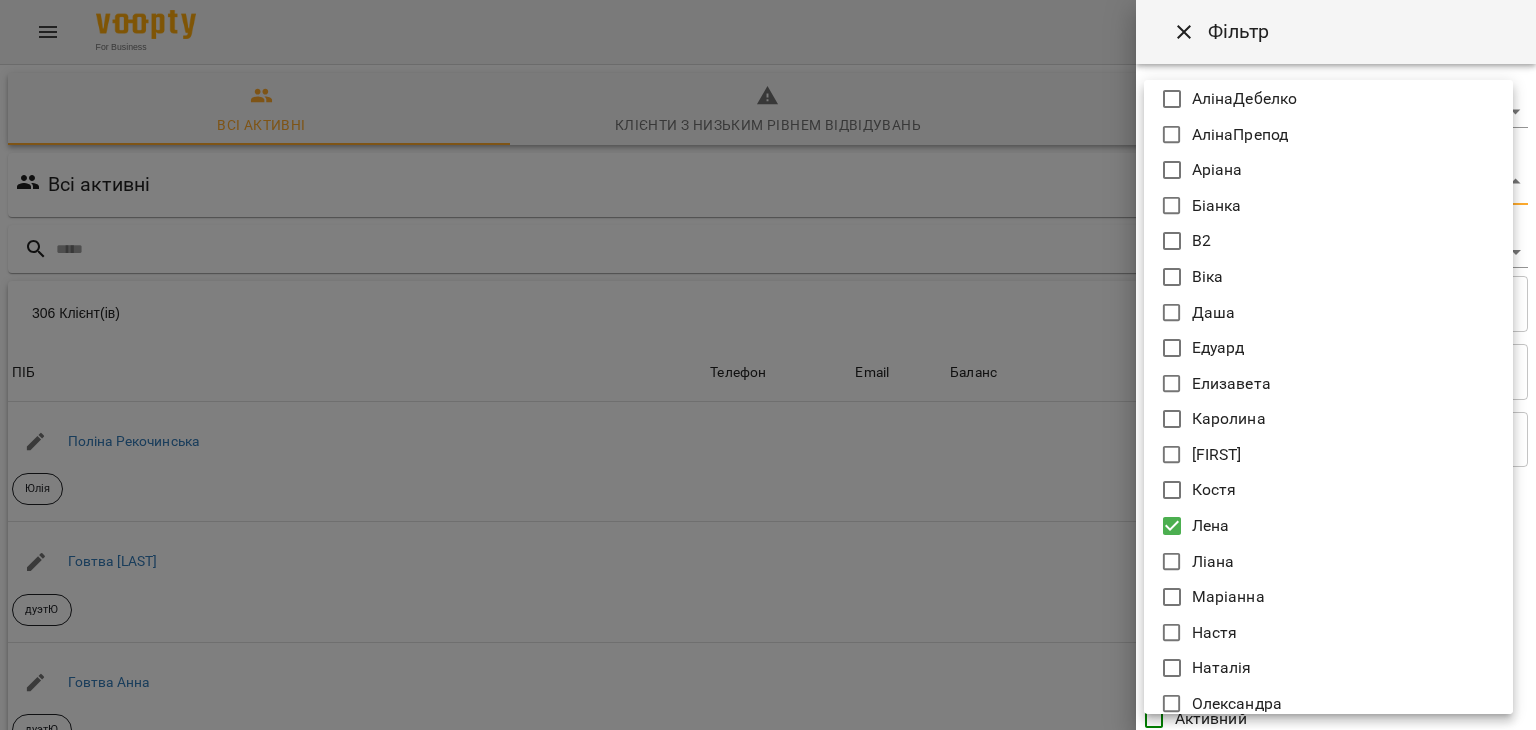 click at bounding box center (768, 365) 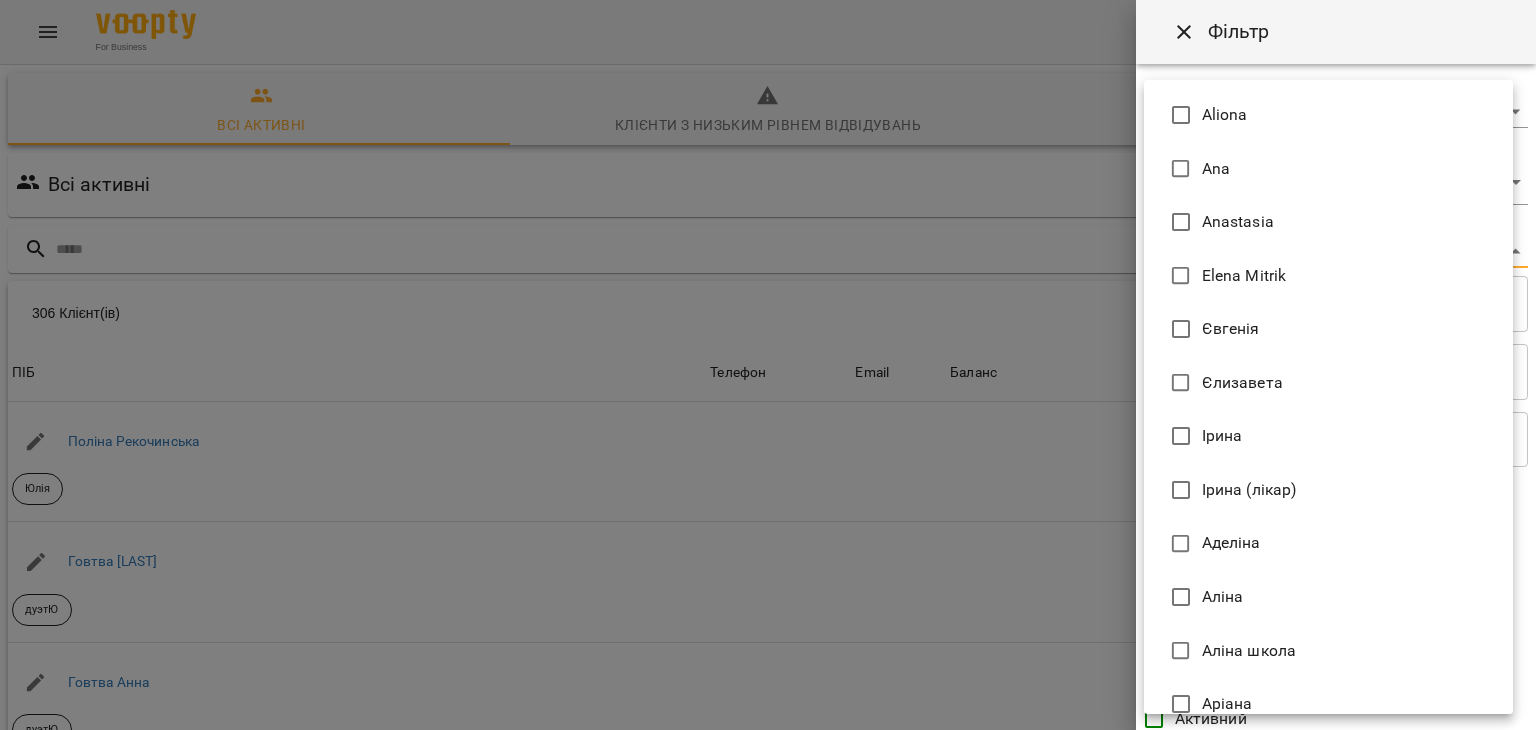 click on "For Business 49 UA Всі активні Клієнти з низьким рівнем відвідувань Видалені клієнти   Всі активні Лена Фільтр 306   Клієнт(ів) 306   Клієнт(ів) ПІБ [FIRST] Рекочинська Юлія Телефон Email Баланс 2520 ₴ Поповнити рахунок ПІБ Говтва [LAST] дуетЮ Телефон Email Баланс 0 ₴ Поповнити рахунок ПІБ Говтва Анна дуетЮ Телефон Email Баланс 0 ₴ Поповнити рахунок ПІБ Ілля (діти) Юлія Телефон Email Баланс 0 ₴ Поповнити рахунок ПІБ Дарія (діти) Юлія Телефон Email Баланс 0 ₴ Поповнити рахунок ПІБ Марія дует з Данилом Аделіна Телефон Email Баланс 0 ₴" at bounding box center [768, 522] 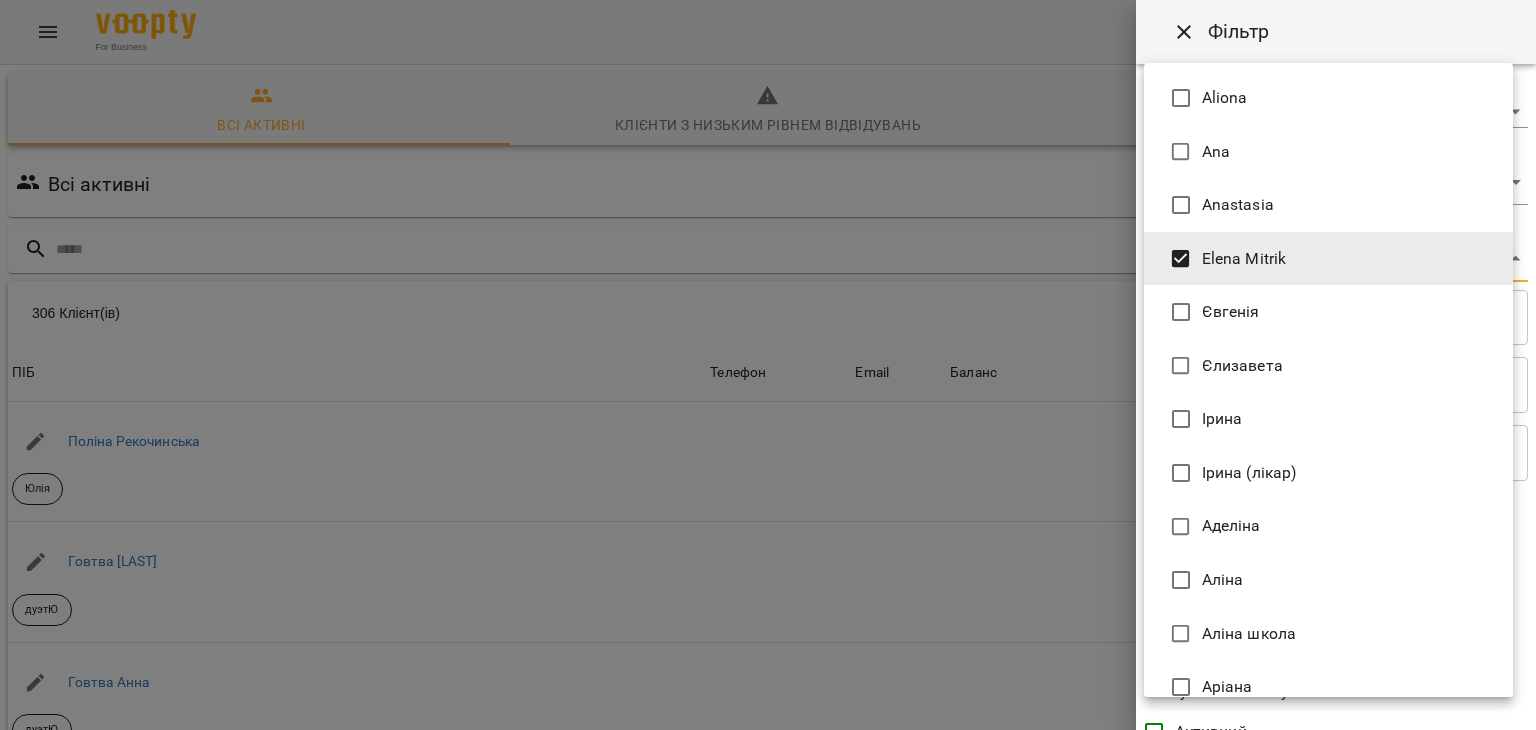 click at bounding box center (768, 365) 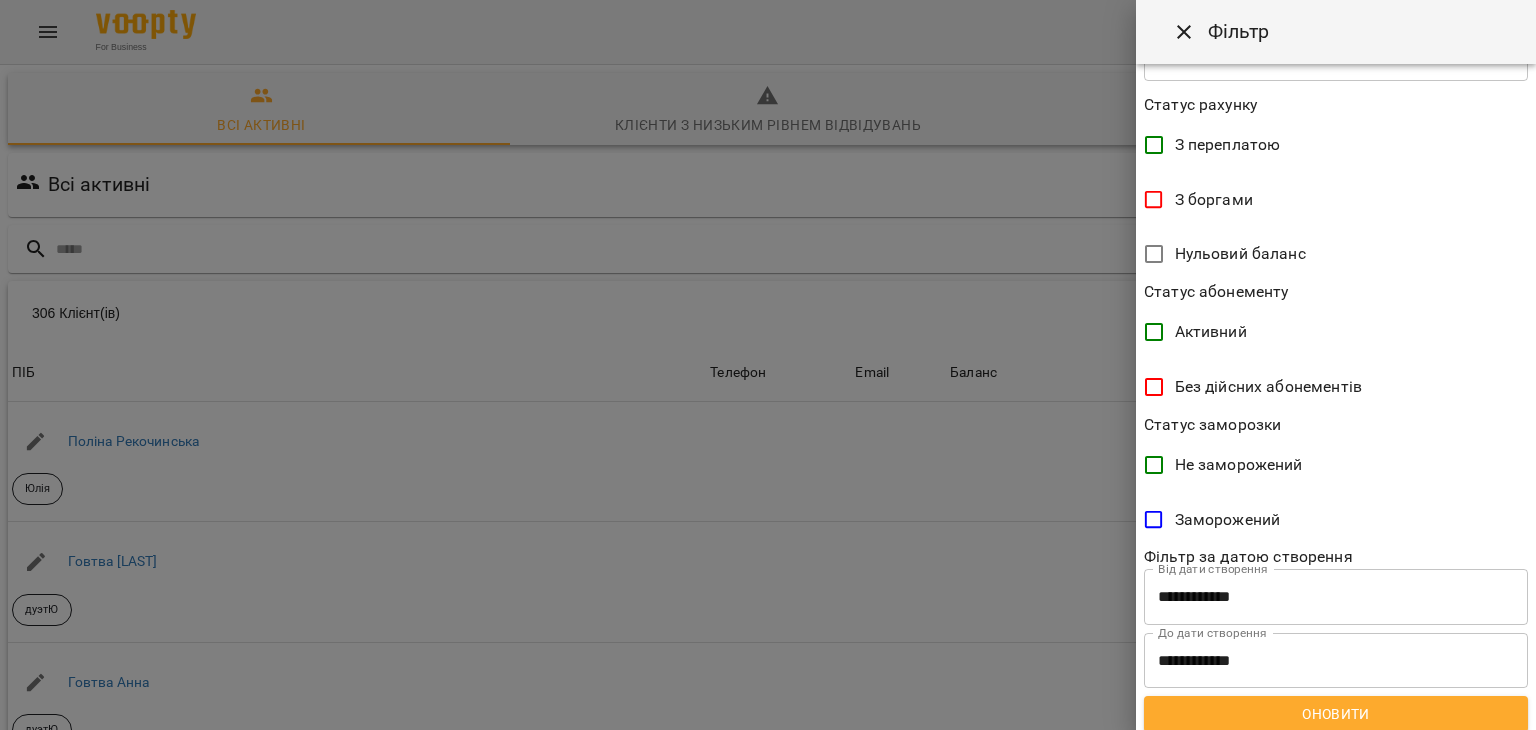 scroll, scrollTop: 410, scrollLeft: 0, axis: vertical 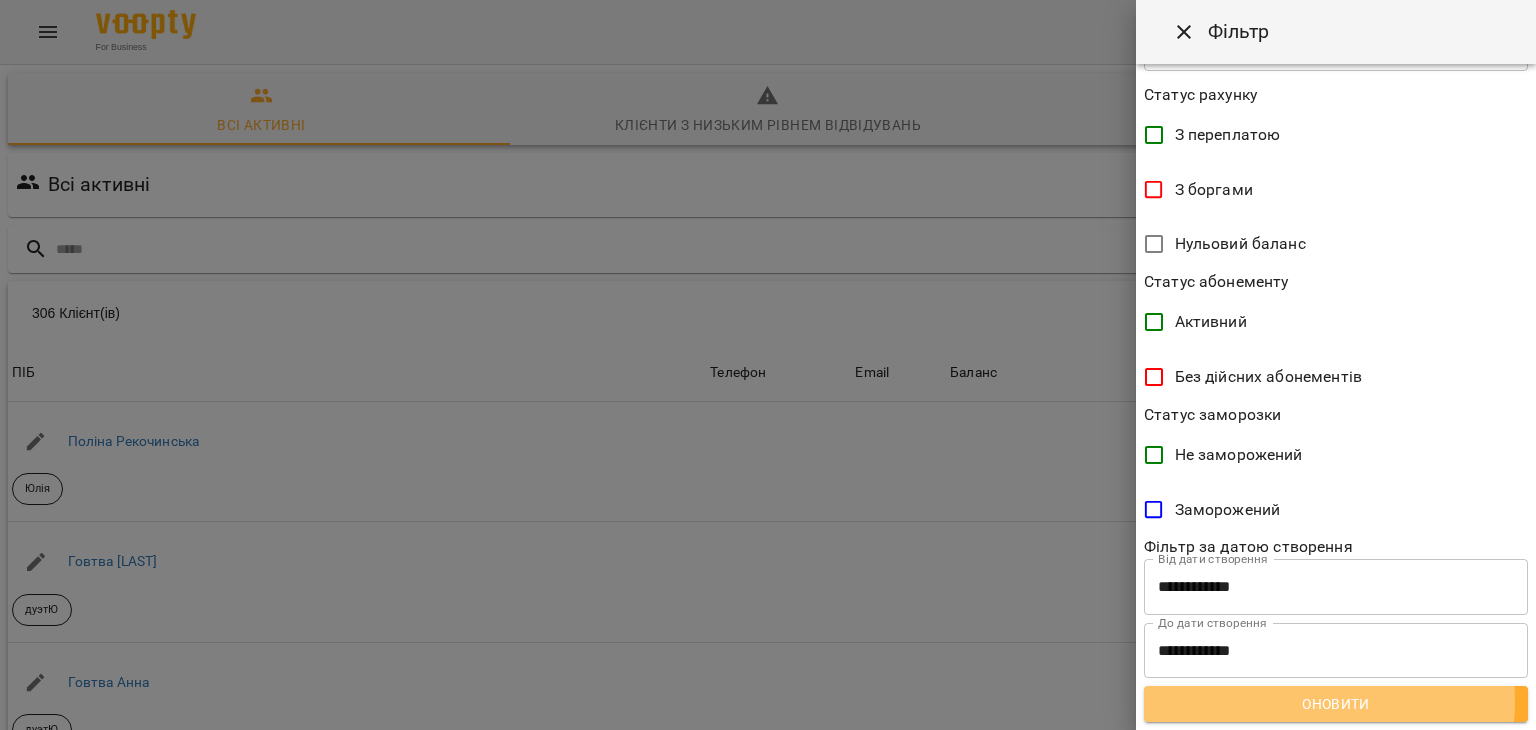 click on "Оновити" at bounding box center (1336, 704) 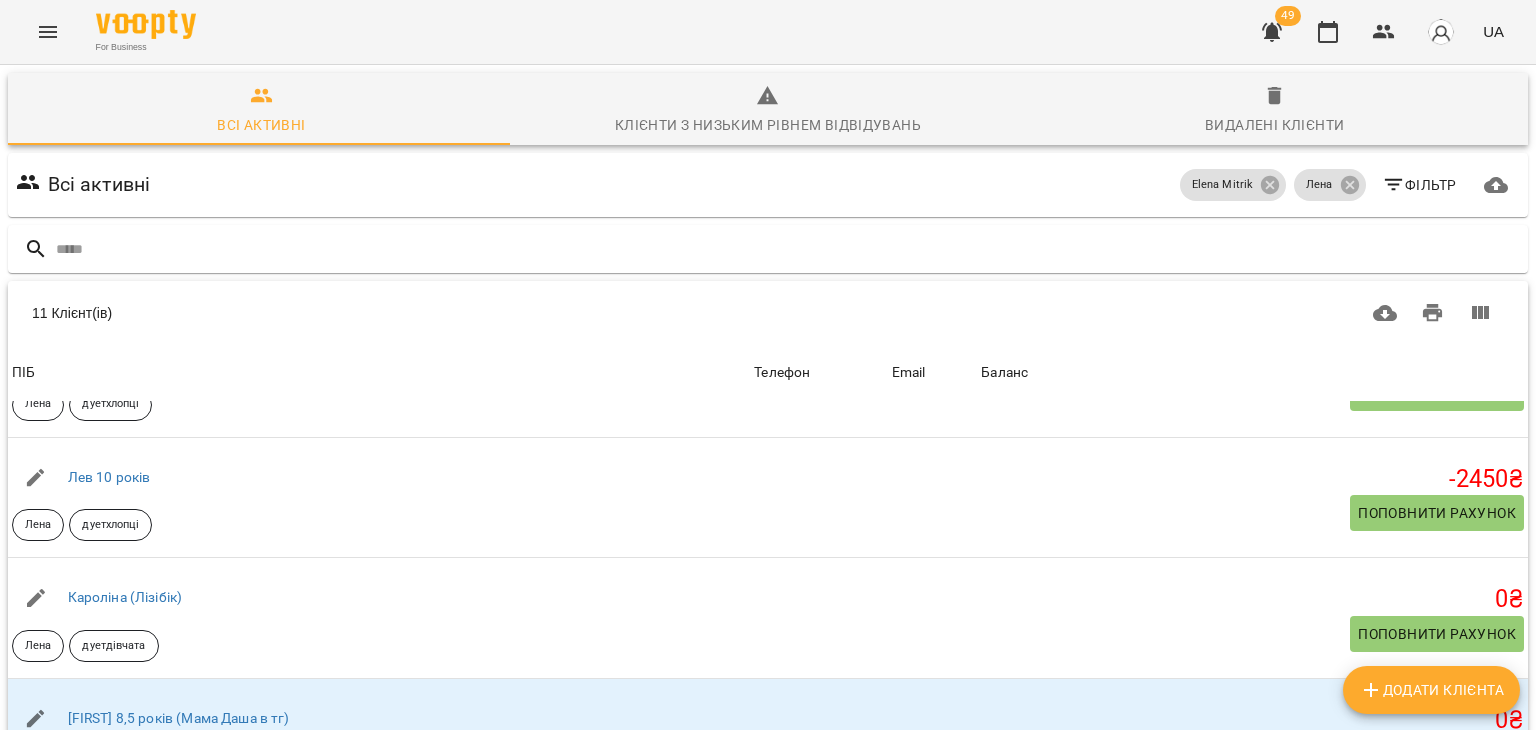 scroll, scrollTop: 880, scrollLeft: 0, axis: vertical 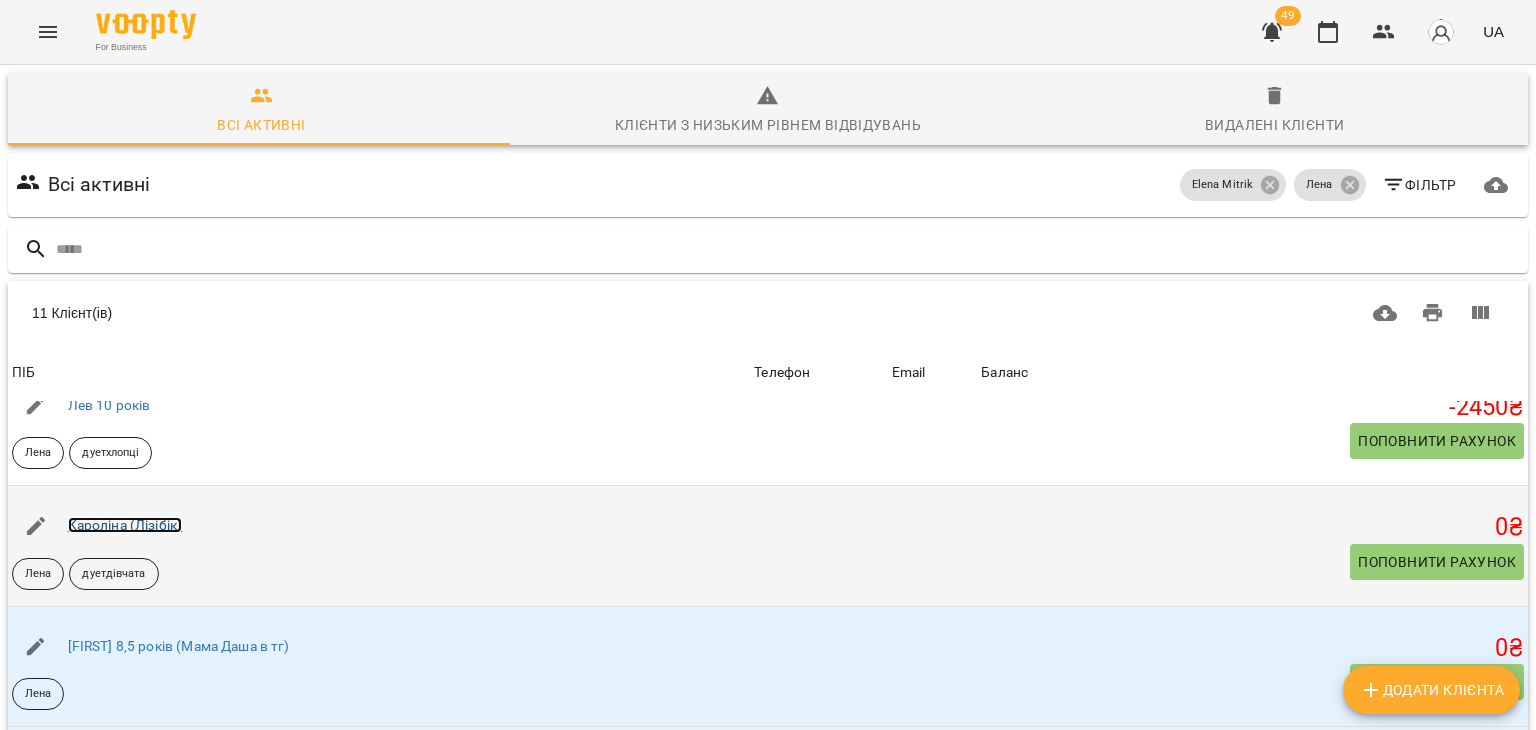 click on "Кароліна (Лізібік)" at bounding box center [125, 525] 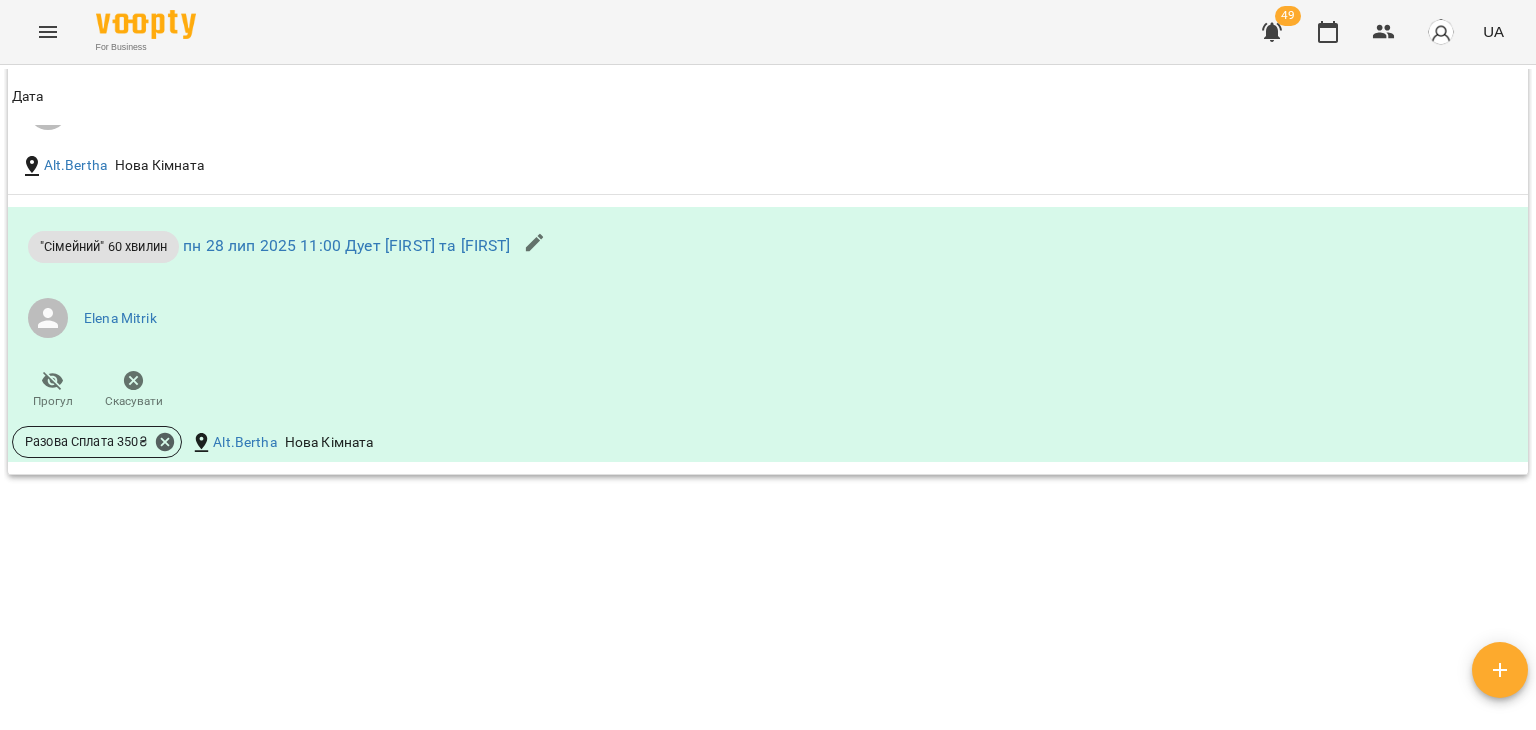 scroll, scrollTop: 1327, scrollLeft: 0, axis: vertical 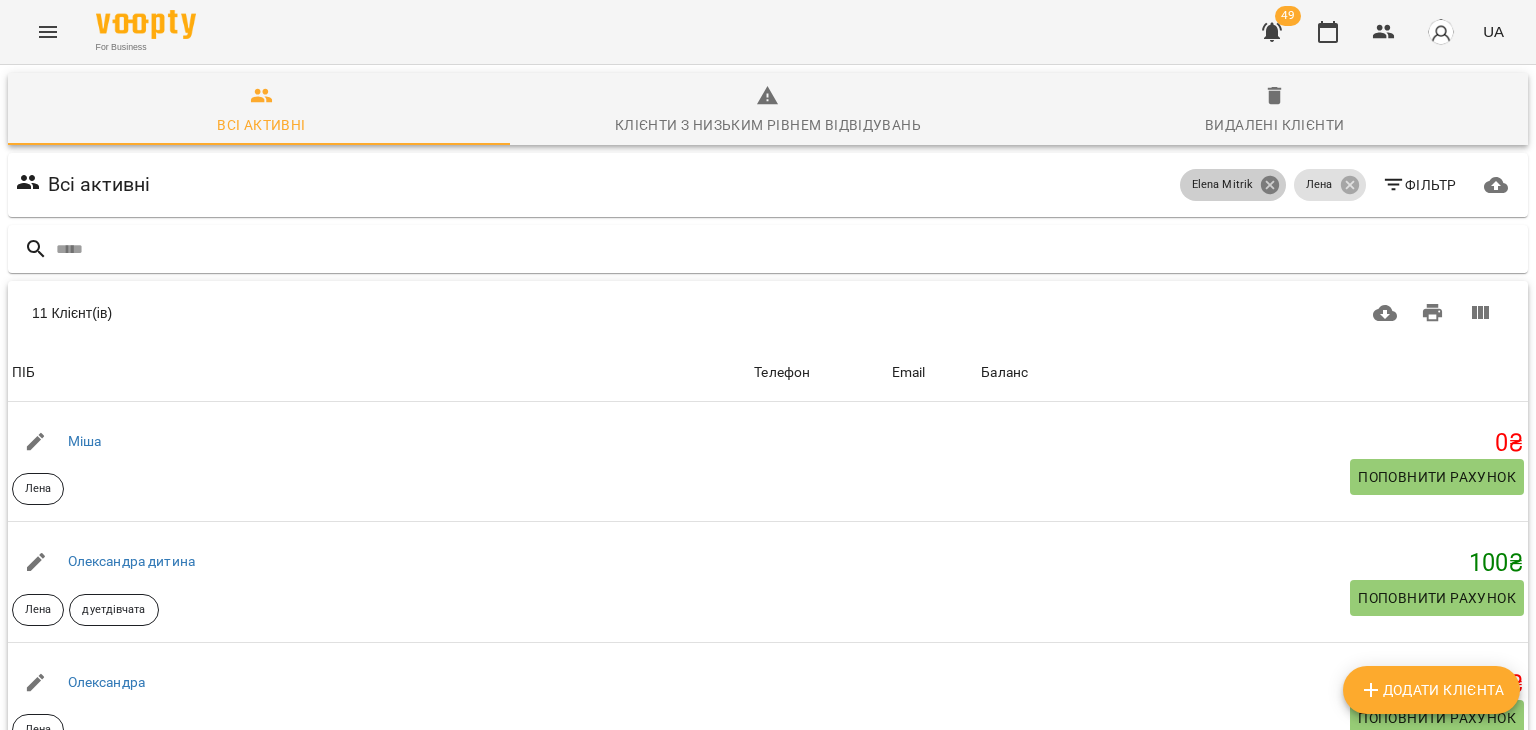 click 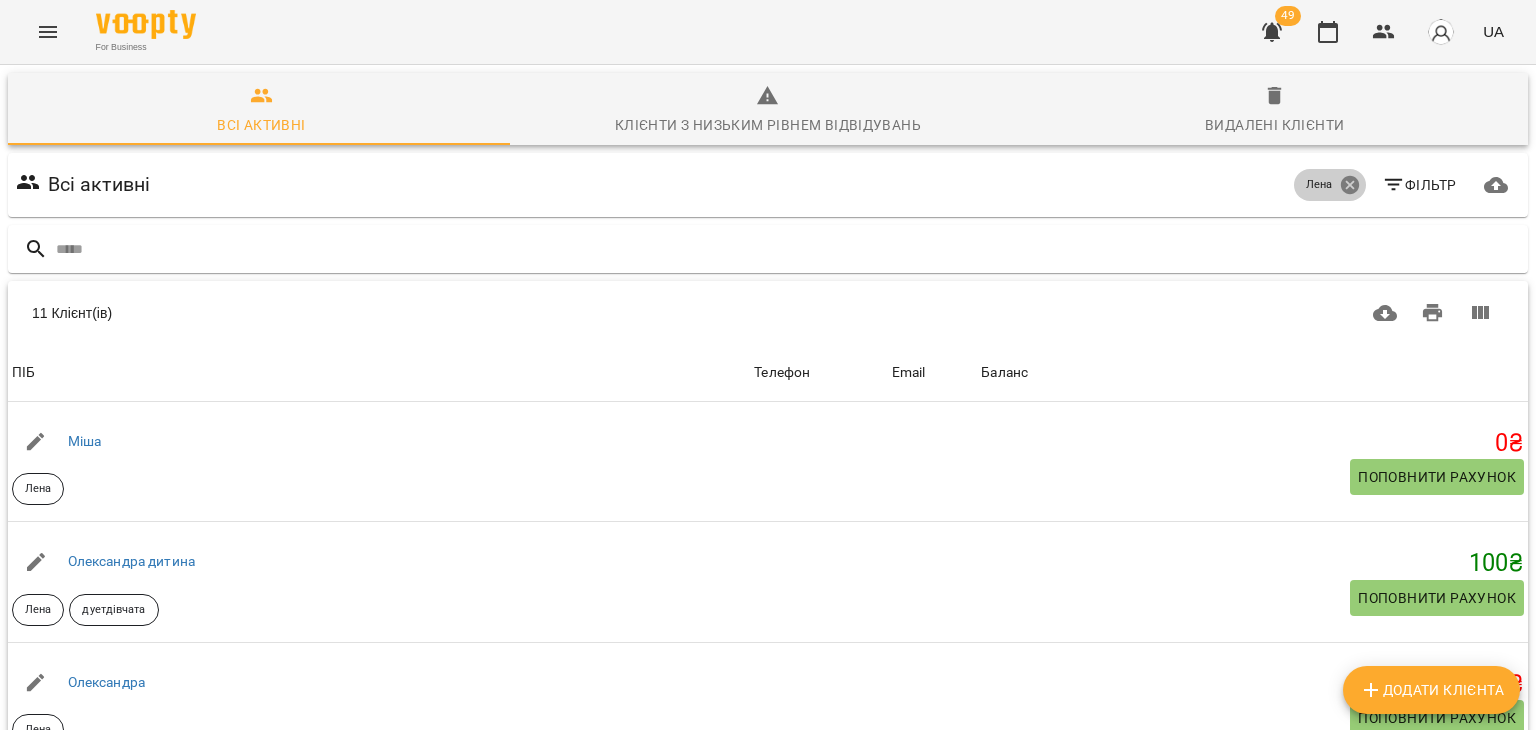 click 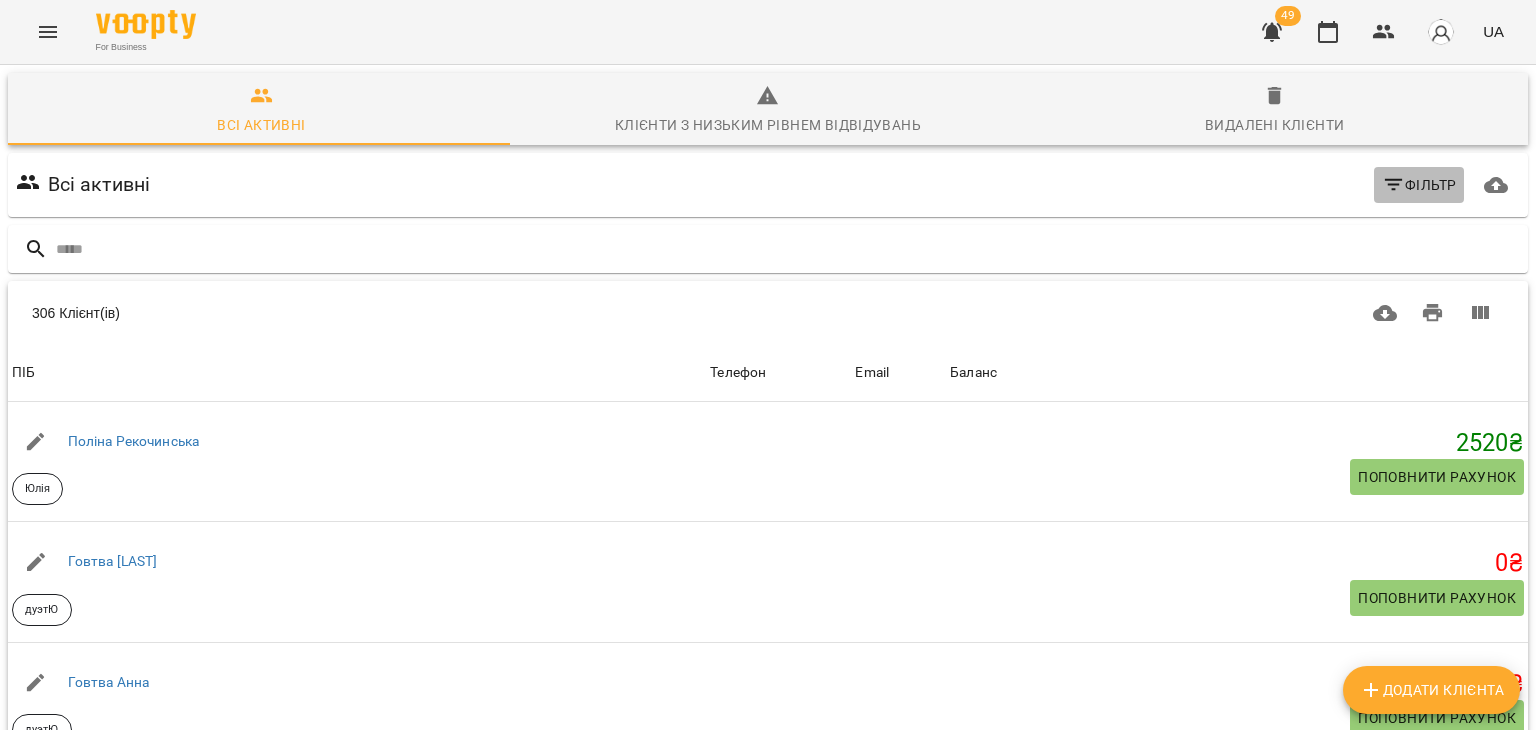 click on "Фільтр" at bounding box center (1419, 185) 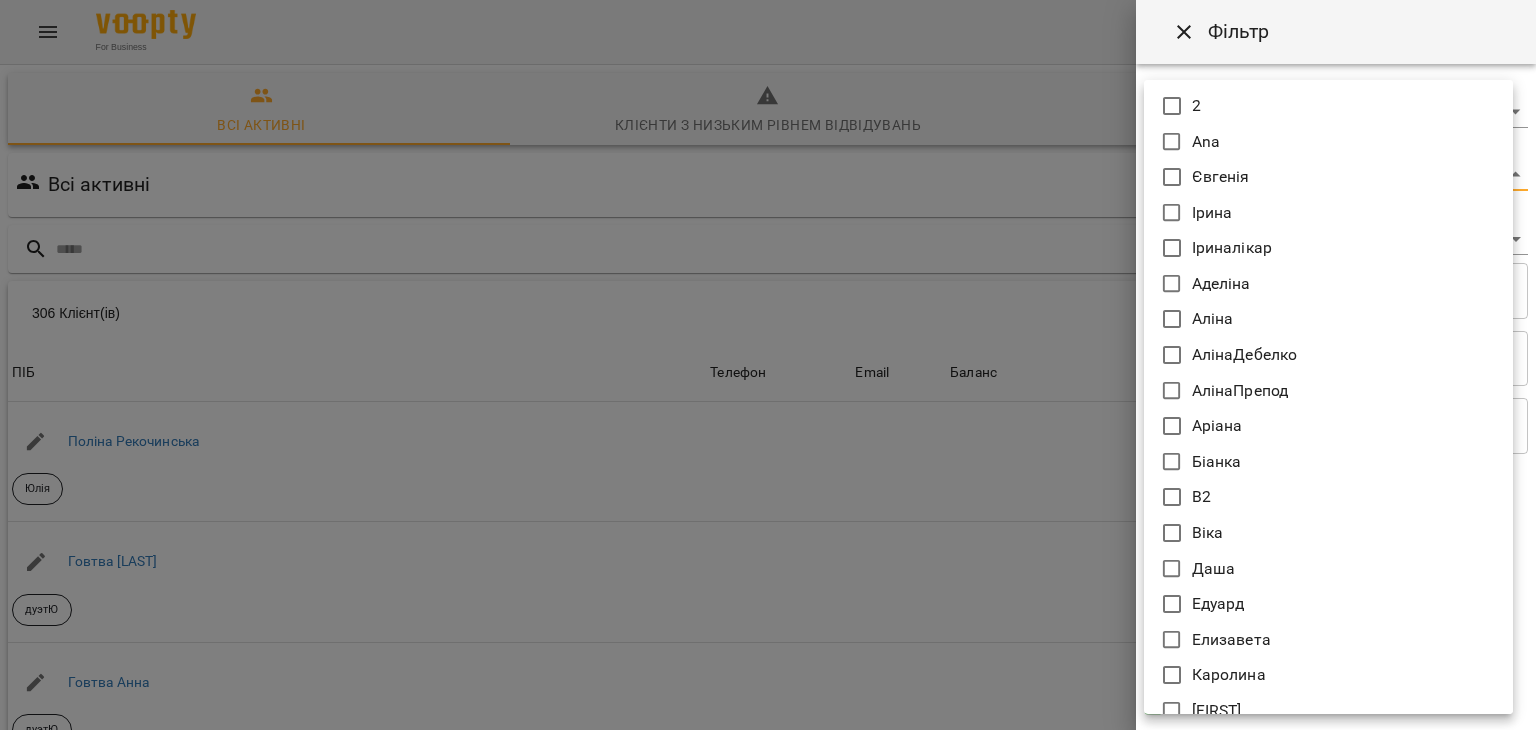 click on "For Business 49 UA Всі активні Клієнти з низьким рівнем відвідувань Видалені клієнти   Всі активні Фільтр 306   Клієнт(ів) 306   Клієнт(ів) ПІБ [FIRST] Рекочинська Юлія Телефон Email Баланс 2520 ₴ Поповнити рахунок ПІБ Говтва [LAST] дуетЮ Телефон Email Баланс 0 ₴ Поповнити рахунок ПІБ Говтва Анна дуетЮ Телефон Email Баланс 0 ₴ Поповнити рахунок ПІБ Ілля (діти) Юлія Телефон Email Баланс 0 ₴ Поповнити рахунок ПІБ Дарія (діти) Юлія Телефон Email Баланс 0 ₴ Поповнити рахунок ПІБ Марія дует з Данилом Аделіна Телефон Email Баланс 0 ₴ ПІБ 0" at bounding box center [768, 522] 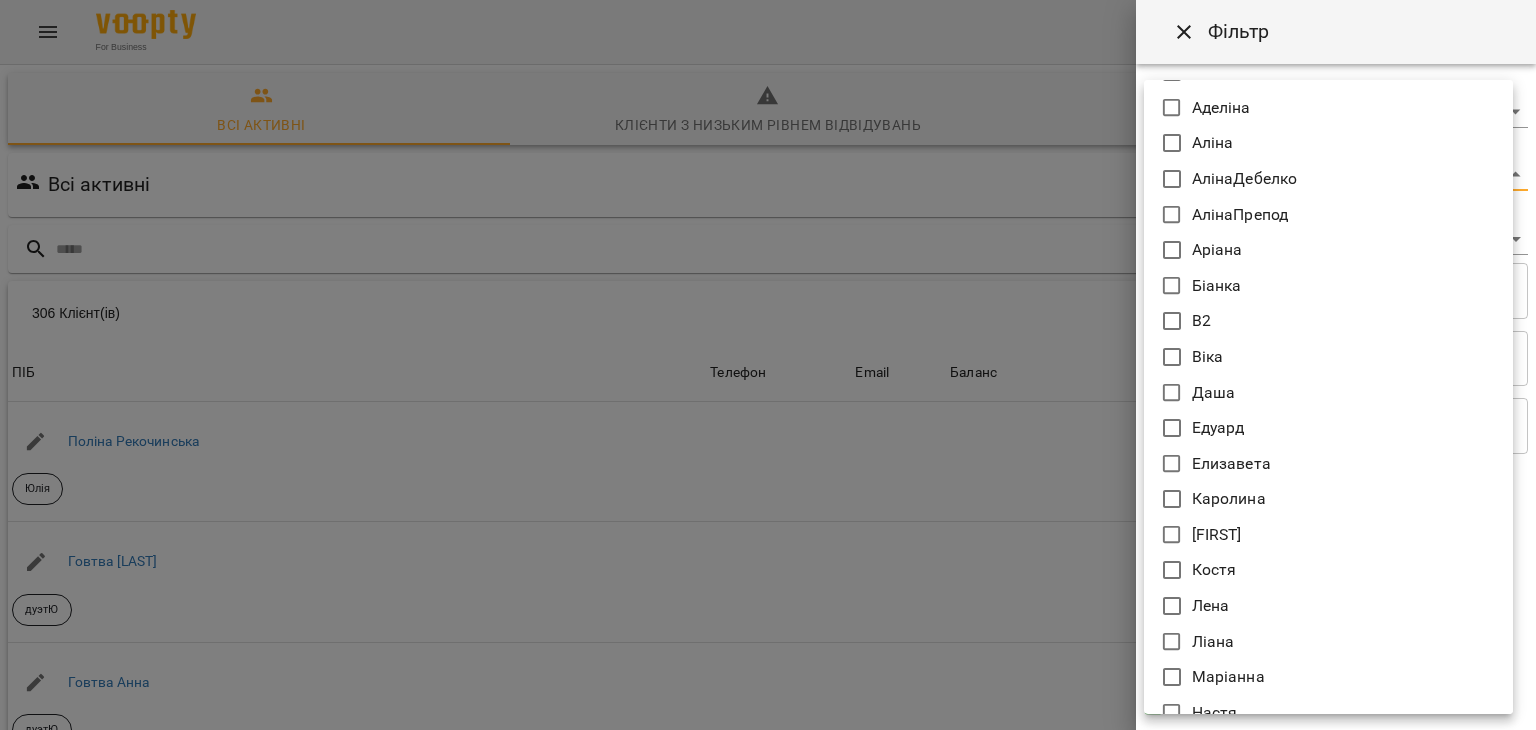 scroll, scrollTop: 268, scrollLeft: 0, axis: vertical 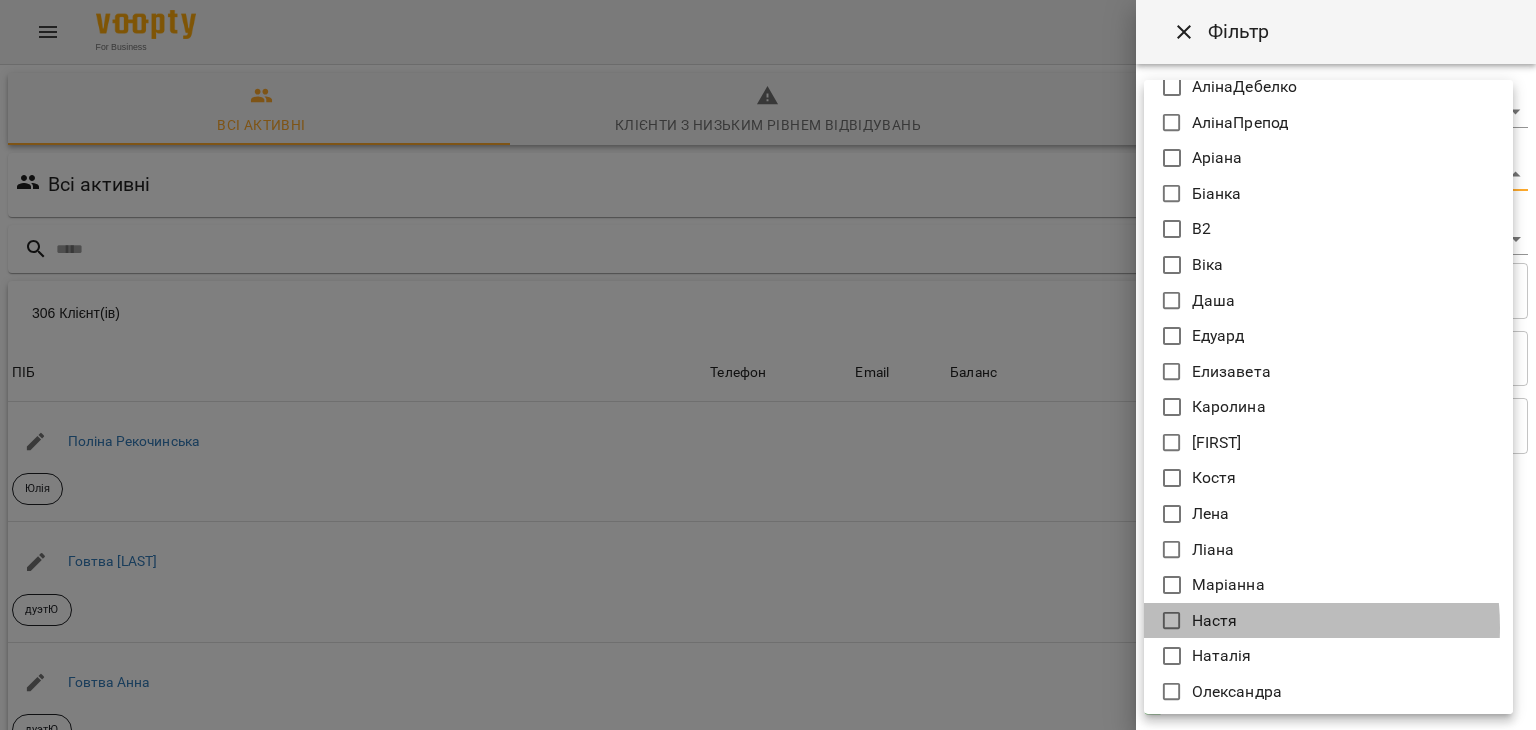 click on "Настя" at bounding box center (1328, 621) 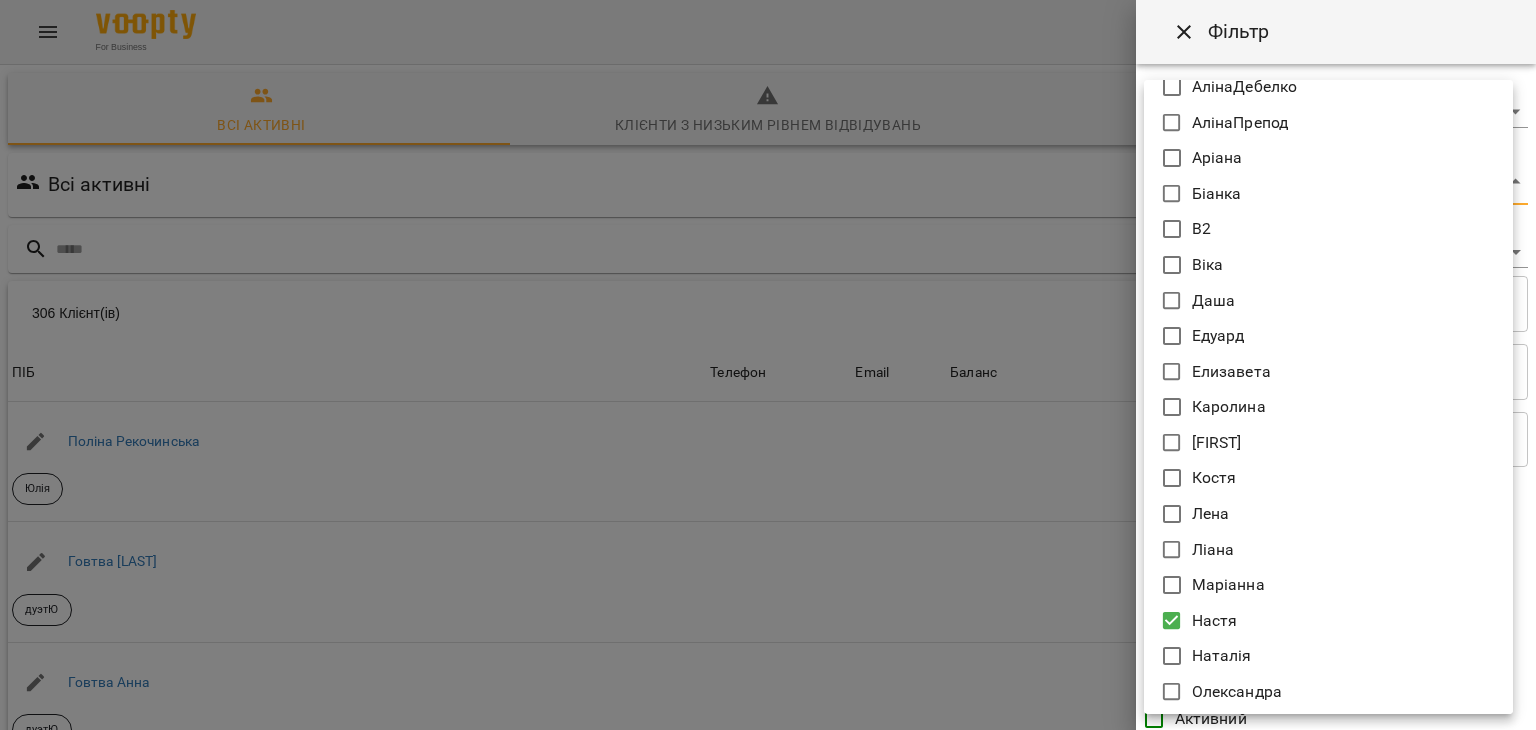 click at bounding box center (768, 365) 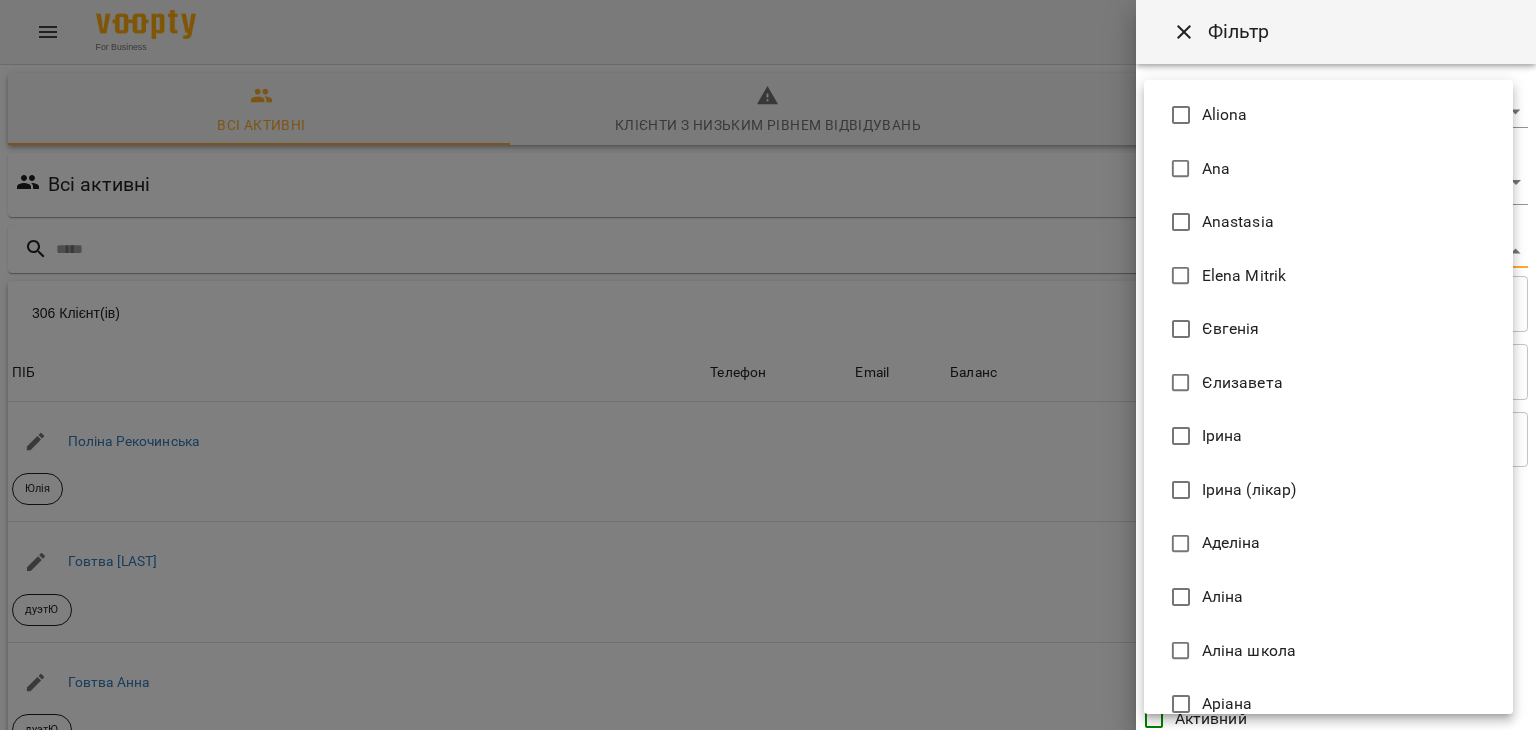 click on "For Business 49 UA Всі активні Клієнти з низьким рівнем відвідувань Видалені клієнти   Всі активні Настя Фільтр 306   Клієнт(ів) 306   Клієнт(ів) ПІБ [FIRST] Рекочинська Юлія Телефон Email Баланс 2520 ₴ Поповнити рахунок ПІБ Говтва [LAST] дуетЮ Телефон Email Баланс 0 ₴ Поповнити рахунок ПІБ Говтва Анна дуетЮ Телефон Email Баланс 0 ₴ Поповнити рахунок ПІБ Ілля (діти) Юлія Телефон Email Баланс 0 ₴ Поповнити рахунок ПІБ Дарія (діти) Юлія Телефон Email Баланс 0 ₴ Поповнити рахунок ПІБ Марія дует з Данилом Аделіна Телефон Email Баланс 0 0" at bounding box center (768, 522) 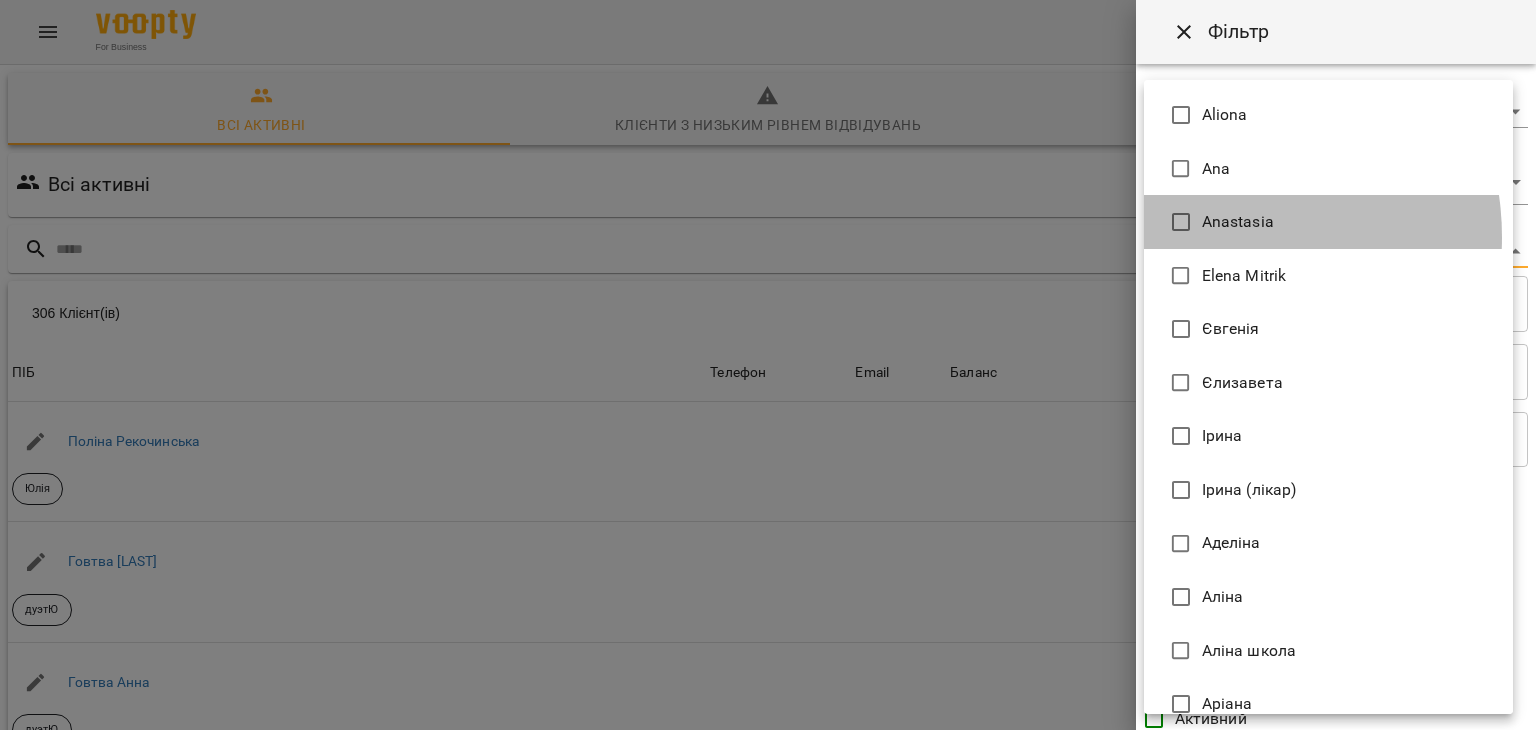 click on "Anastasia" at bounding box center (1328, 222) 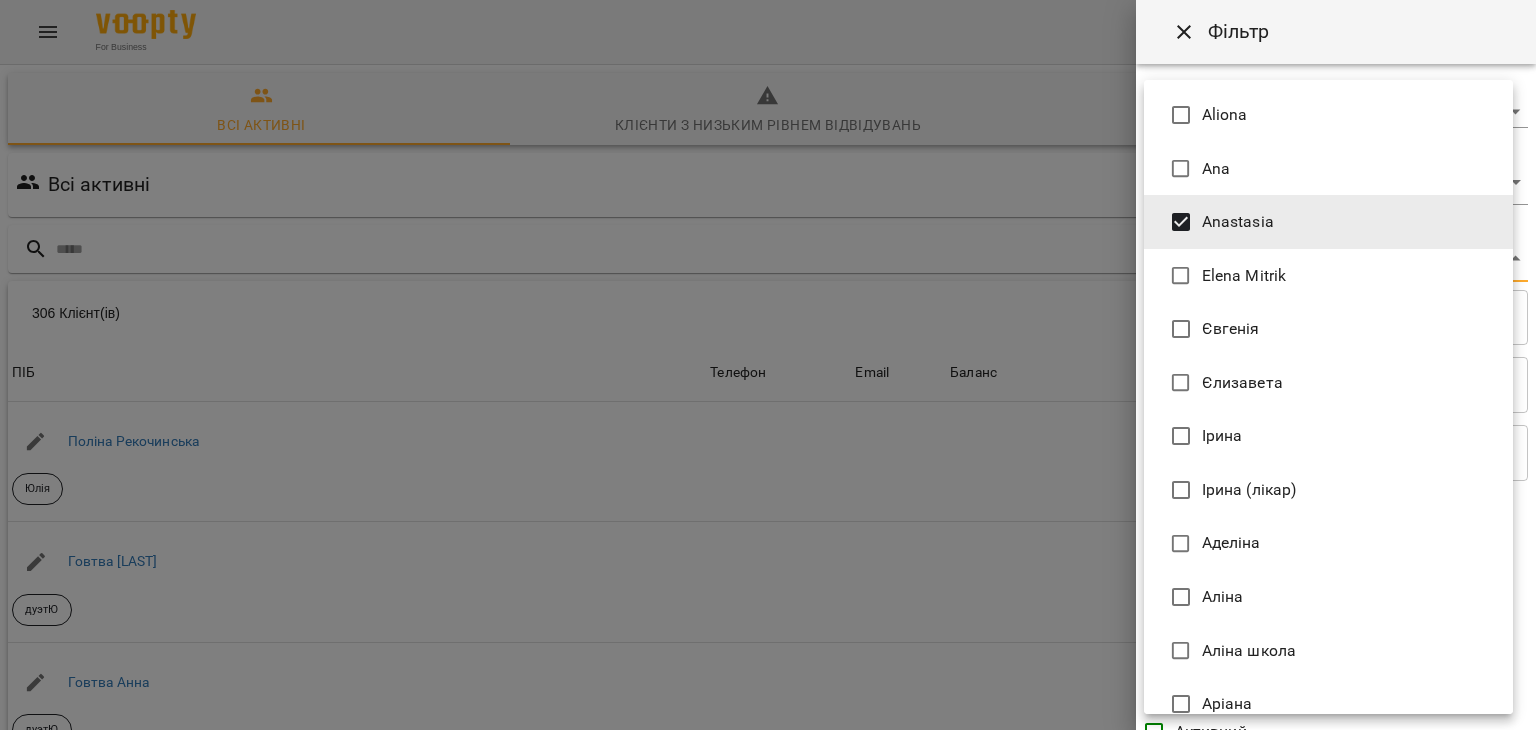 click at bounding box center [768, 365] 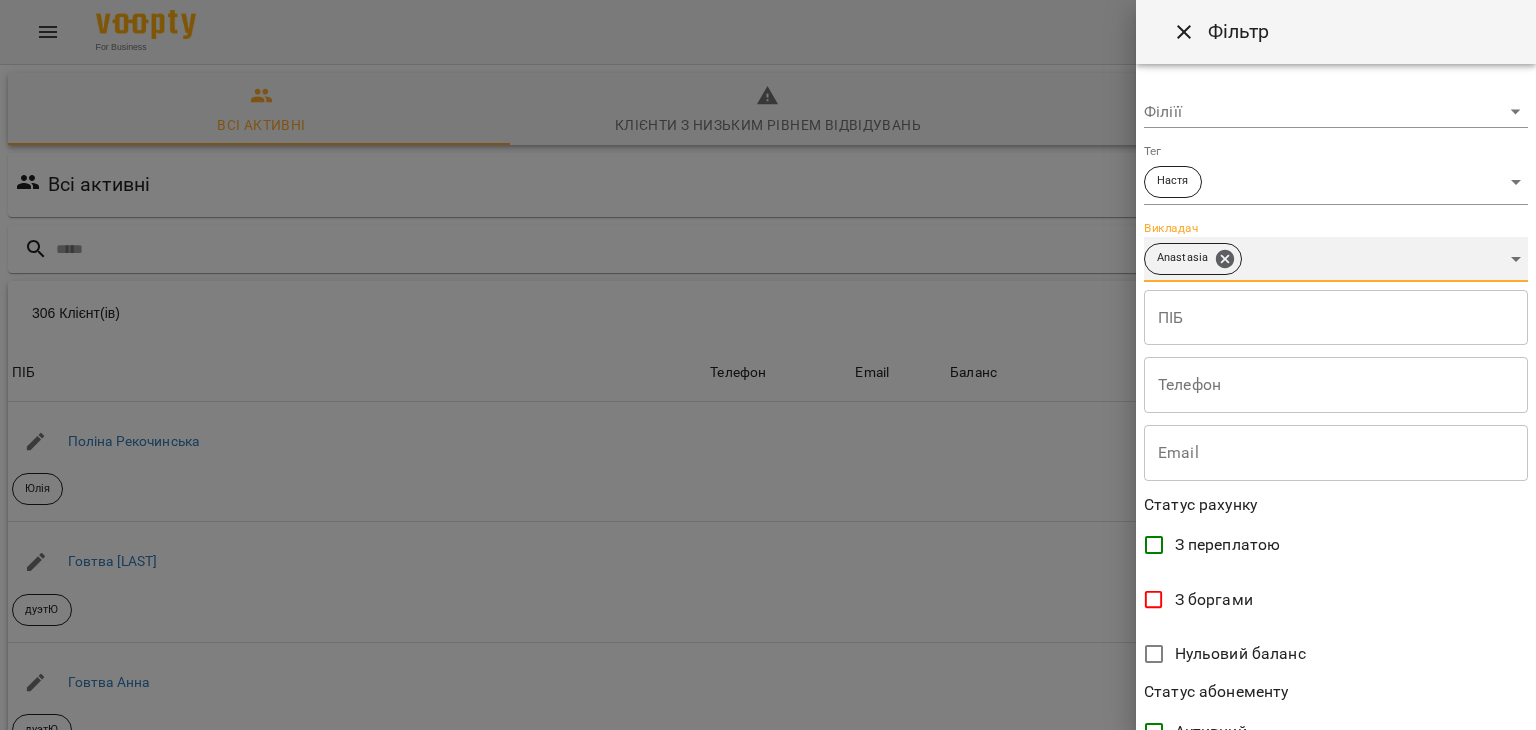 scroll, scrollTop: 410, scrollLeft: 0, axis: vertical 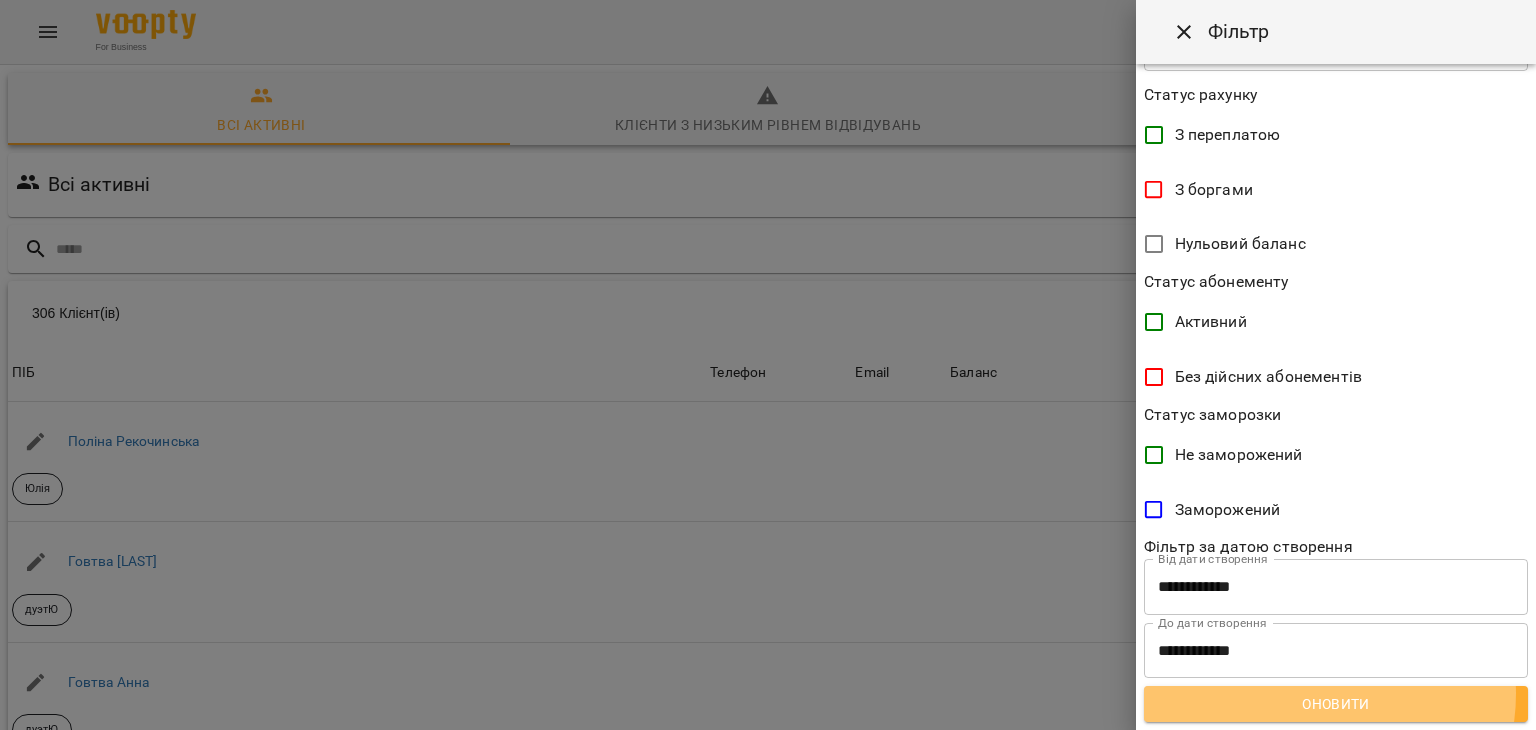 click on "Оновити" at bounding box center [1336, 704] 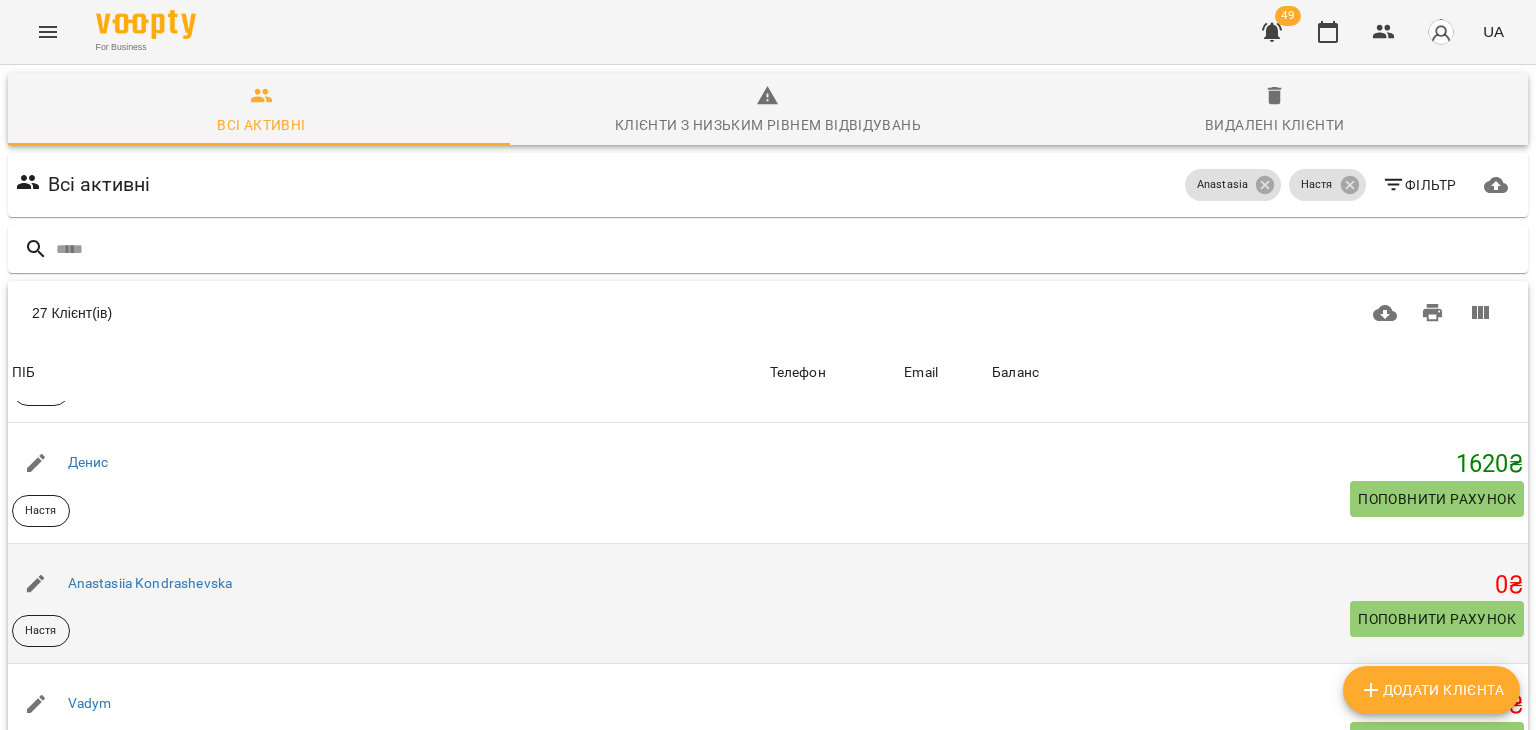 scroll, scrollTop: 106, scrollLeft: 0, axis: vertical 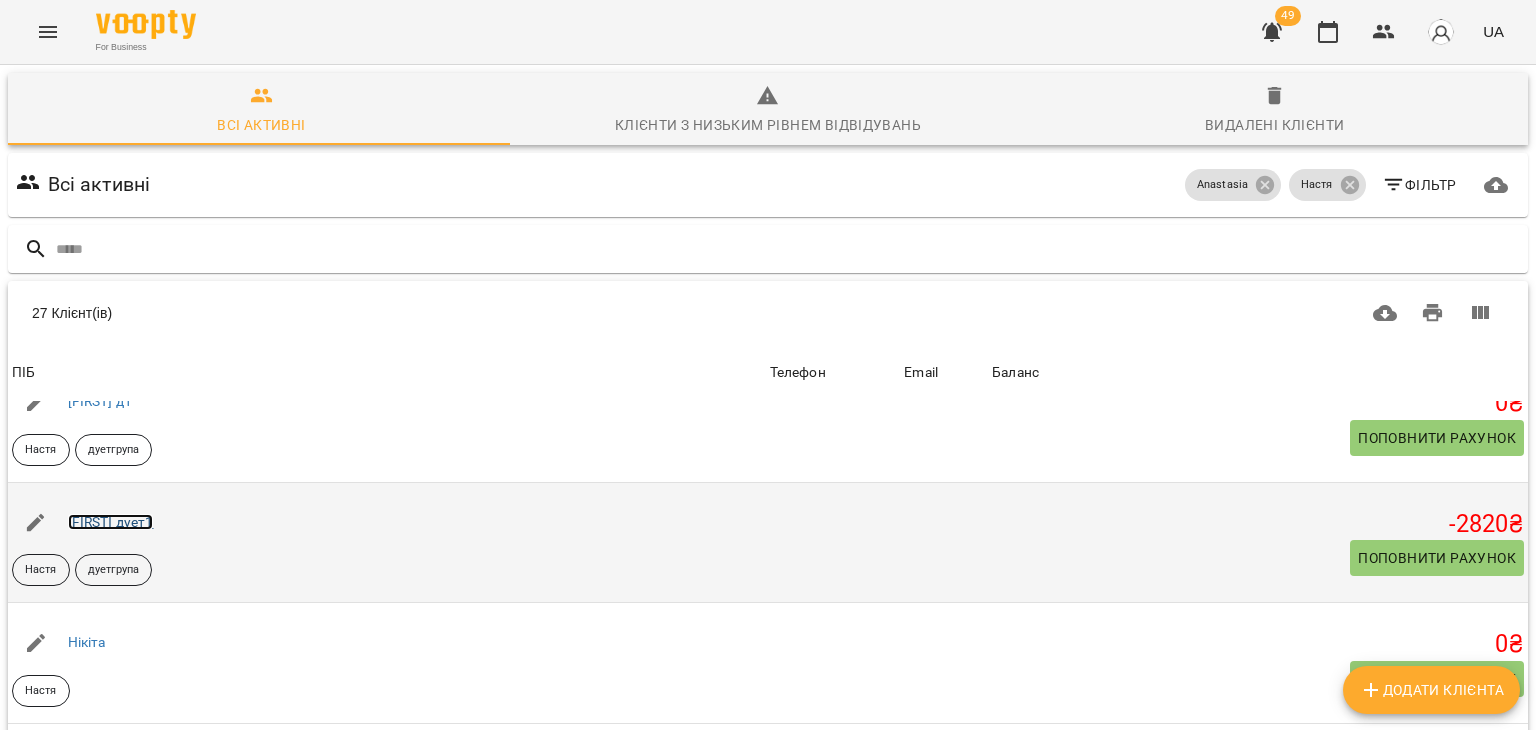click on "[FIRST] дует1" at bounding box center [111, 522] 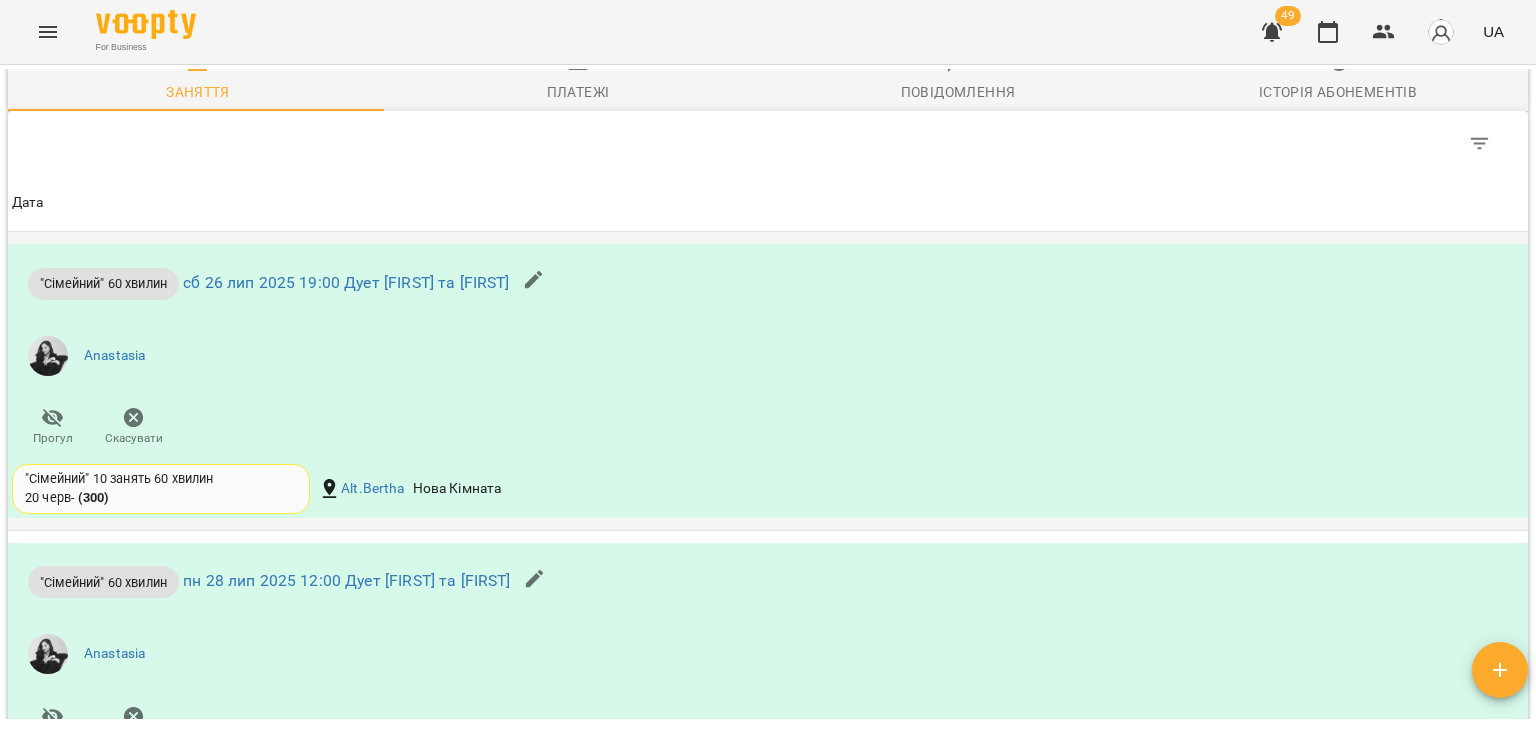 scroll, scrollTop: 1429, scrollLeft: 0, axis: vertical 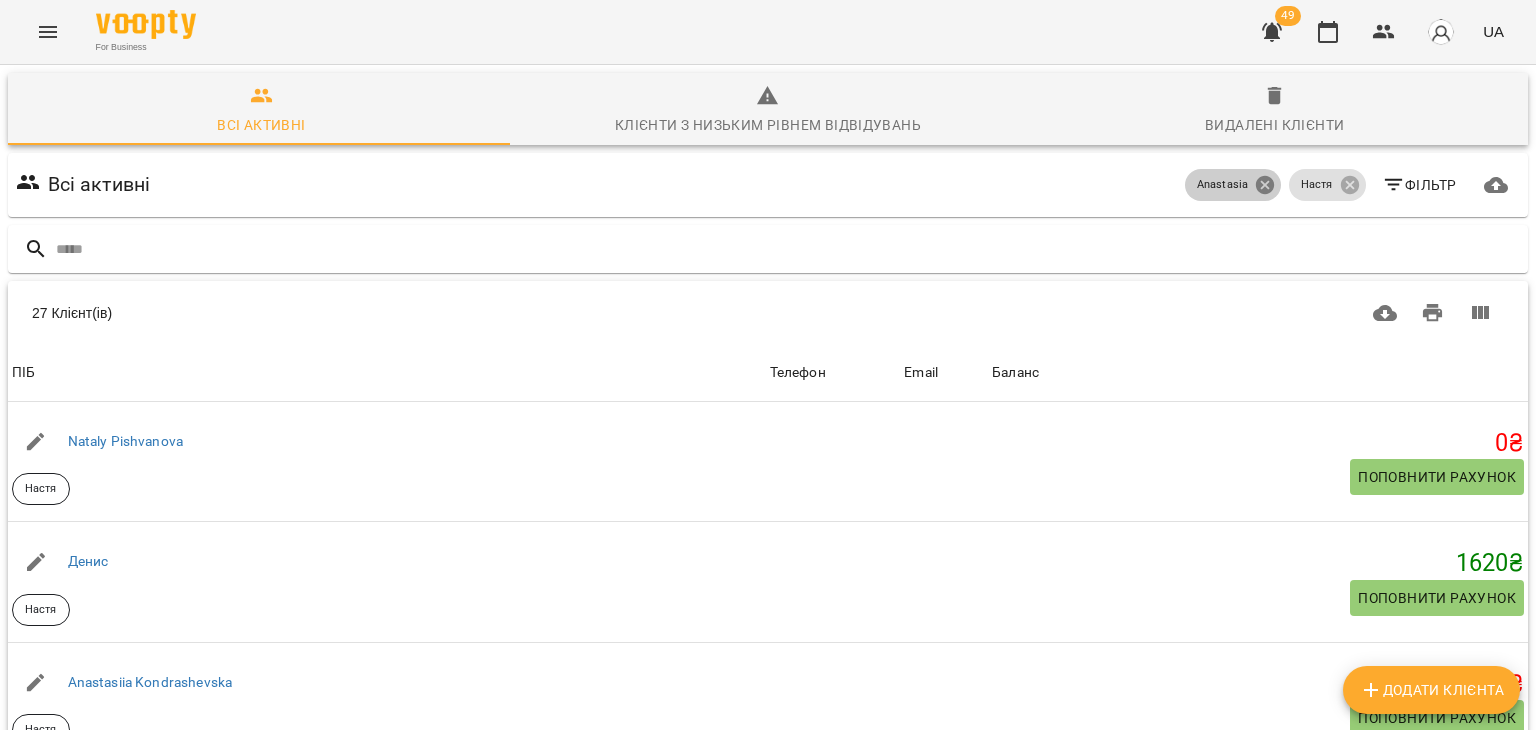 click 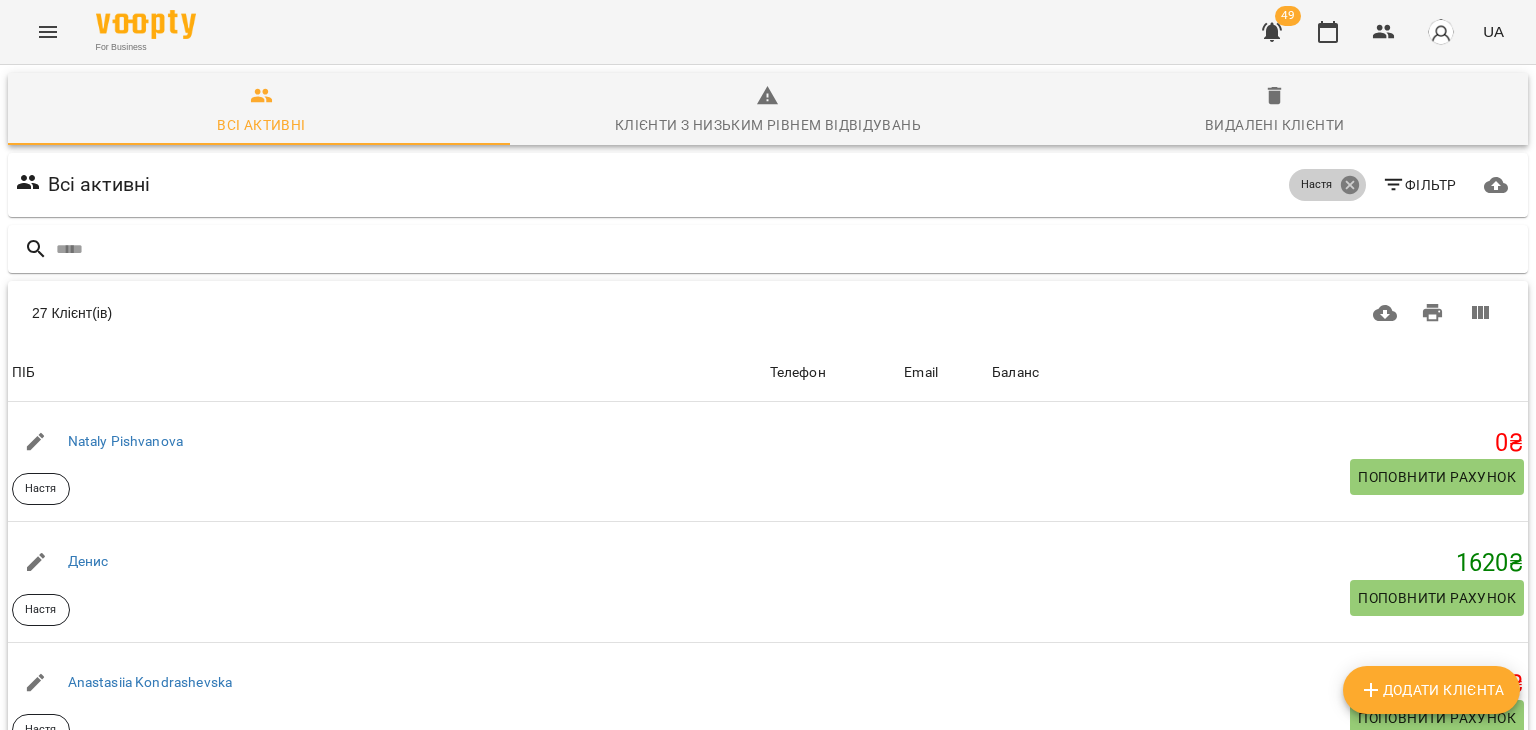 click 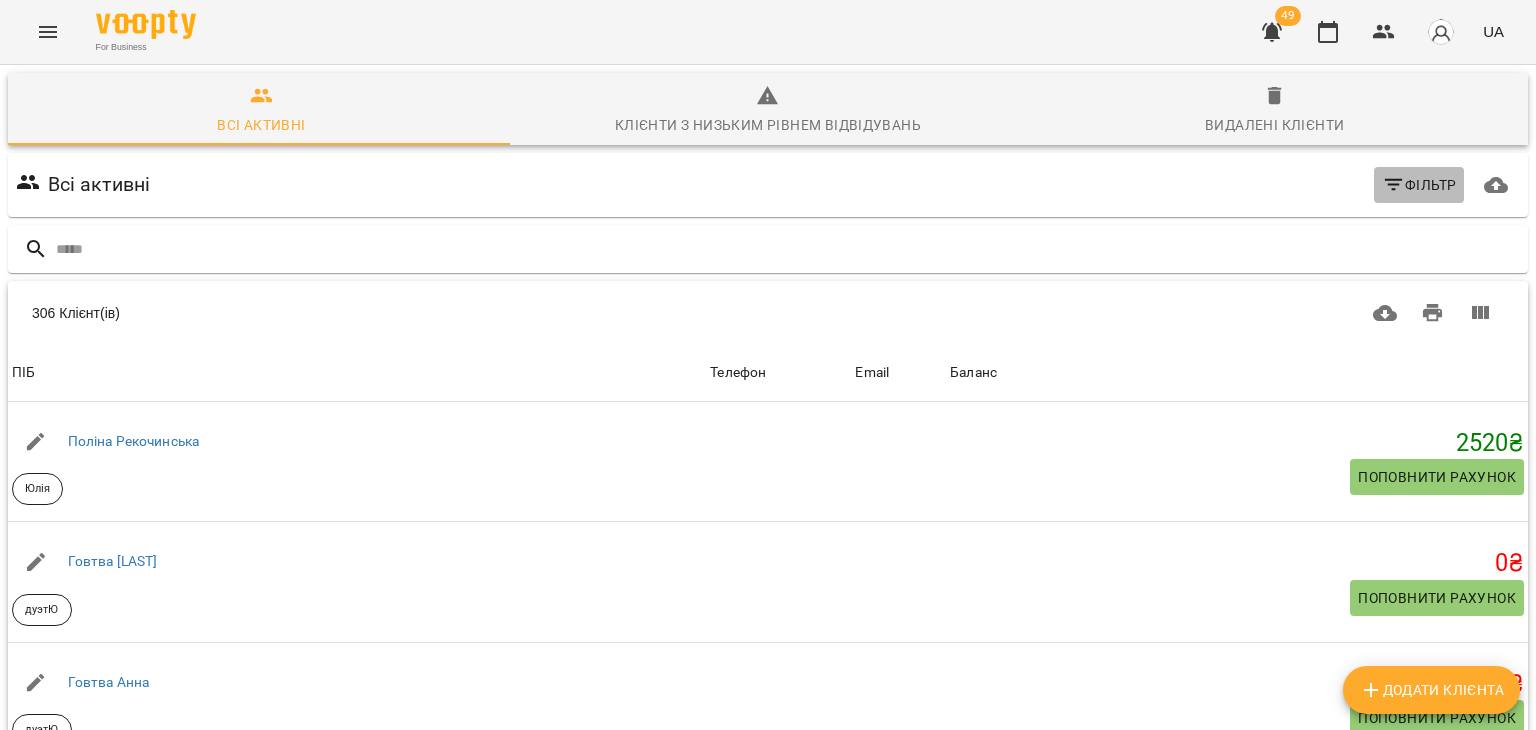 click 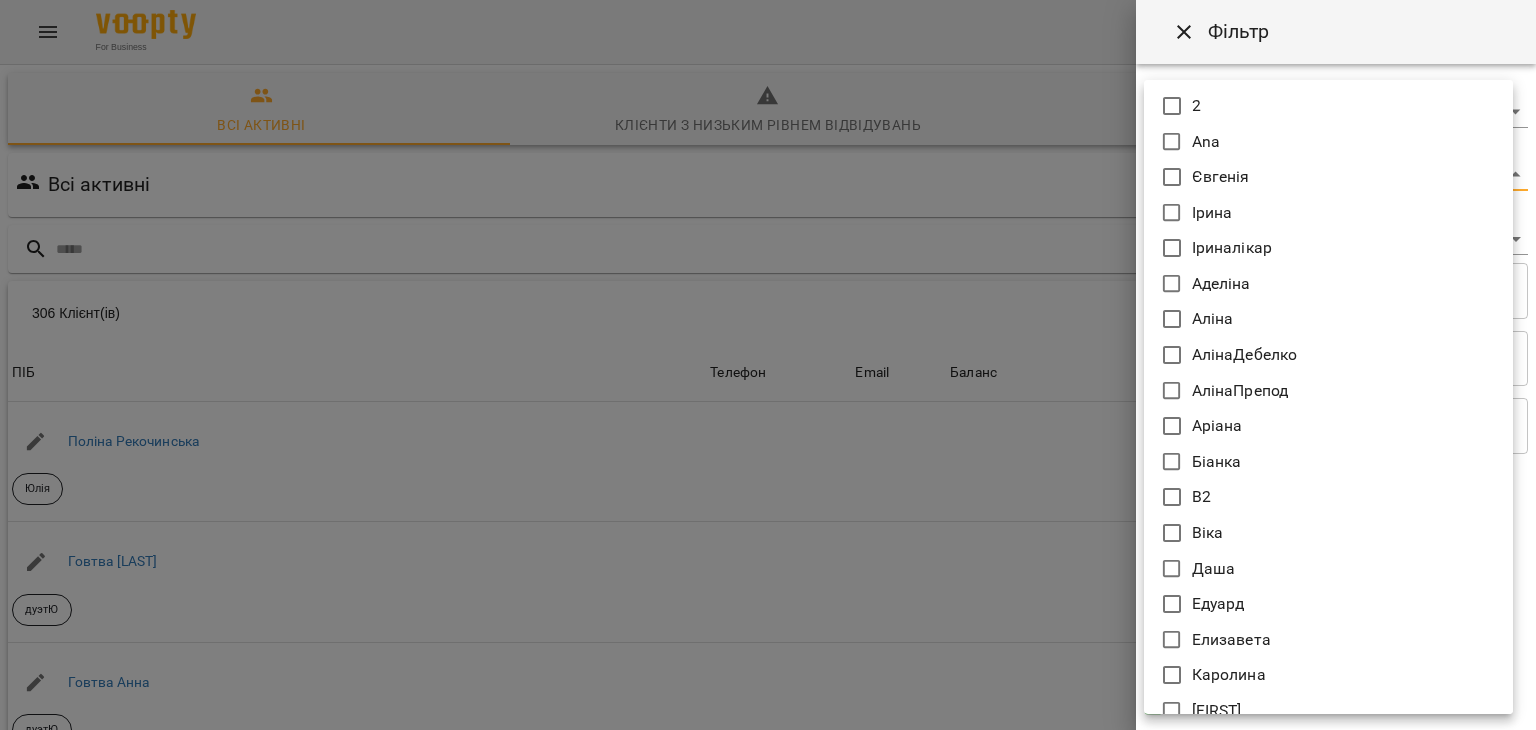 click on "For Business 49 UA Всі активні Клієнти з низьким рівнем відвідувань Видалені клієнти   Всі активні Фільтр 306   Клієнт(ів) 306   Клієнт(ів) ПІБ [FIRST] Рекочинська Юлія Телефон Email Баланс 2520 ₴ Поповнити рахунок ПІБ Говтва [LAST] дуетЮ Телефон Email Баланс 0 ₴ Поповнити рахунок ПІБ Говтва Анна дуетЮ Телефон Email Баланс 0 ₴ Поповнити рахунок ПІБ Ілля (діти) Юлія Телефон Email Баланс 0 ₴ Поповнити рахунок ПІБ Дарія (діти) Юлія Телефон Email Баланс 0 ₴ Поповнити рахунок ПІБ Марія дует з Данилом Аделіна Телефон Email Баланс 0 ₴ ПІБ 0" at bounding box center (768, 522) 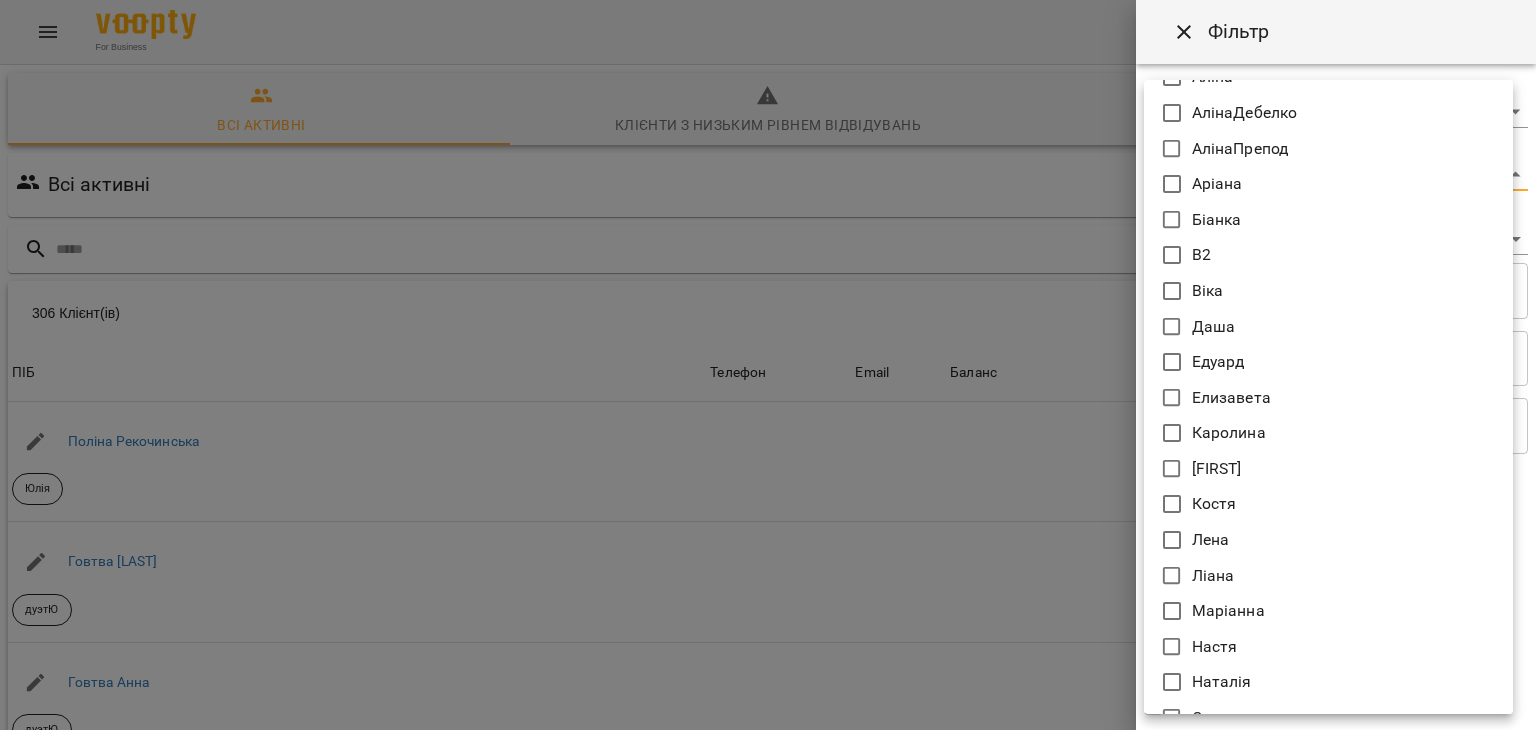 scroll, scrollTop: 243, scrollLeft: 0, axis: vertical 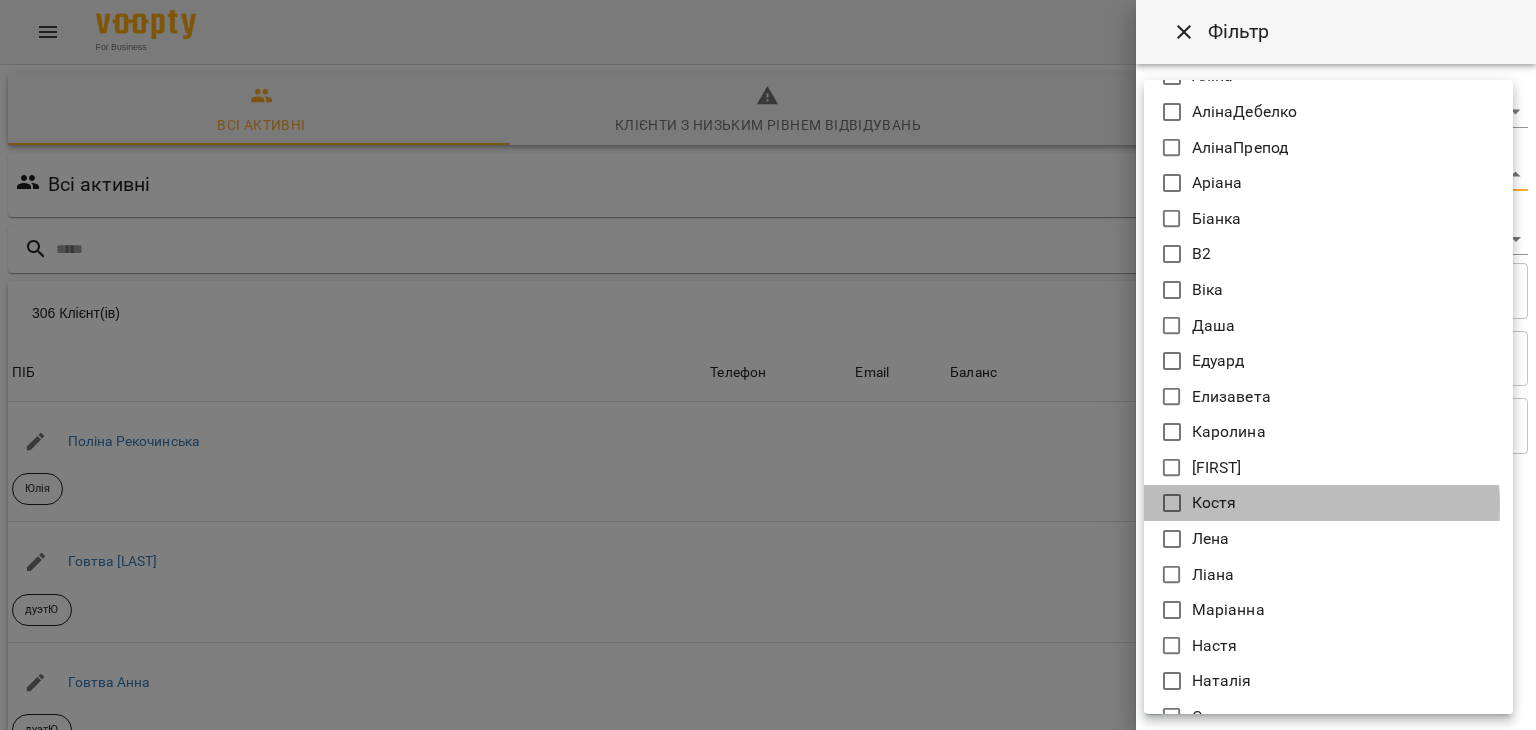 click on "Костя" at bounding box center [1328, 503] 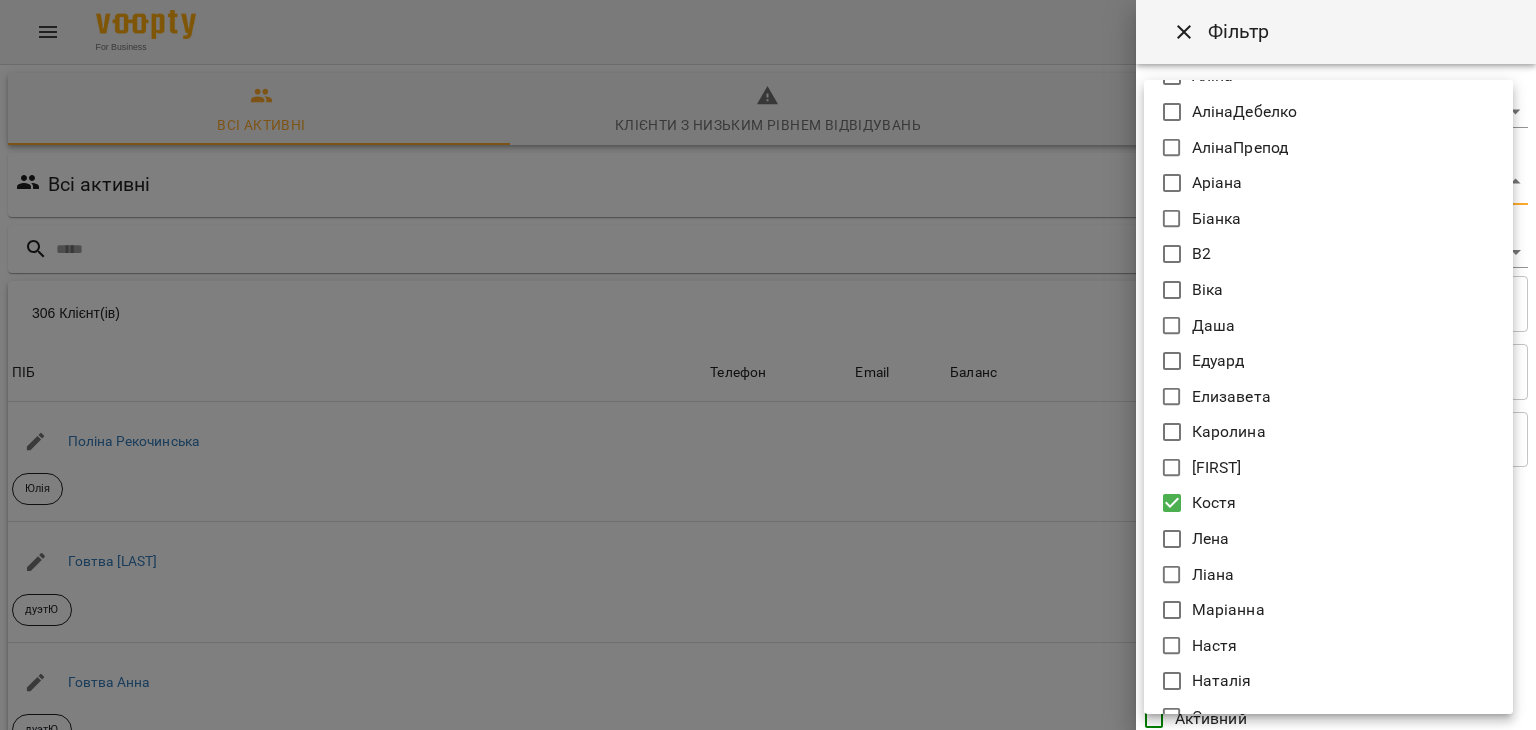 click at bounding box center [768, 365] 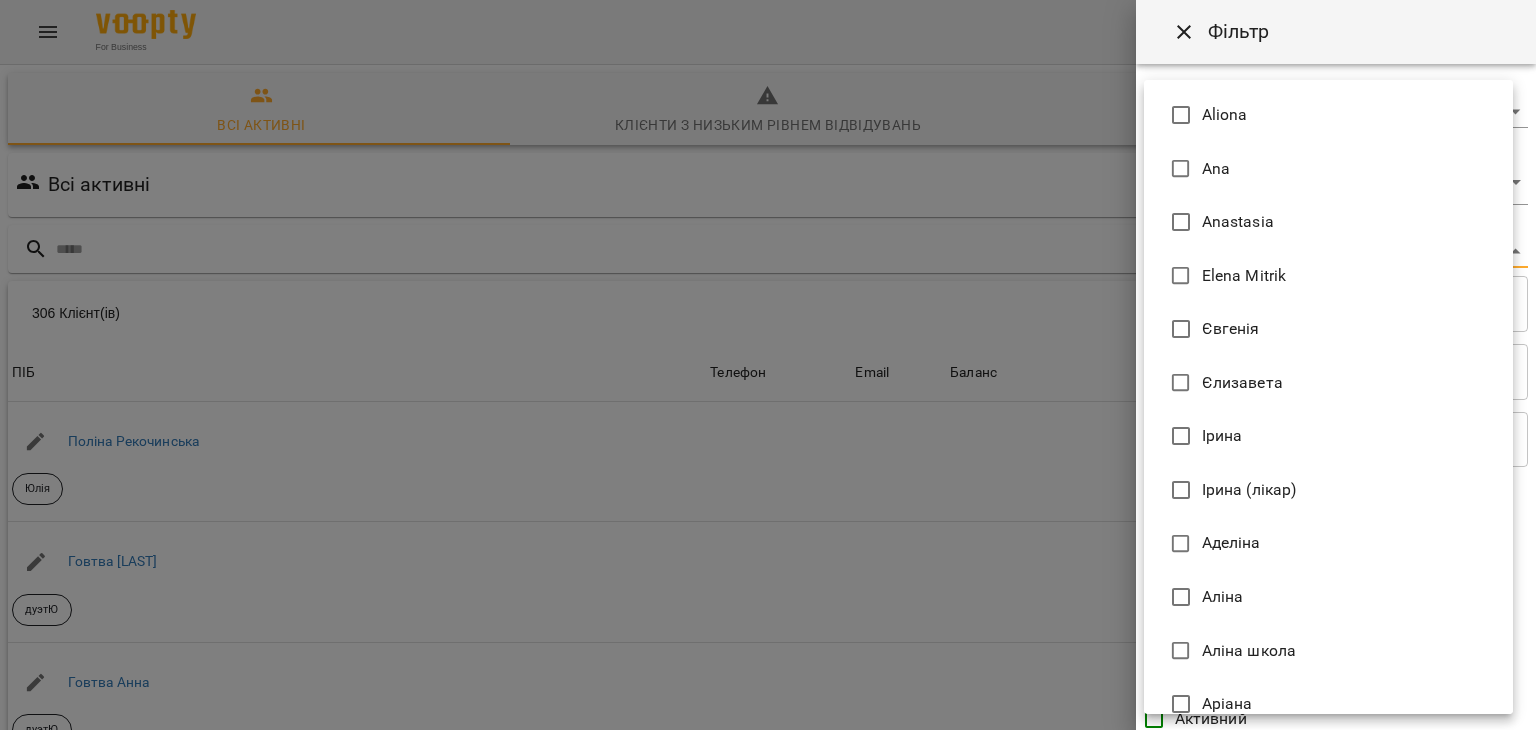 click on "For Business 49 UA Всі активні Клієнти з низьким рівнем відвідувань Видалені клієнти   Всі активні Костя Фільтр 306   Клієнт(ів) 306   Клієнт(ів) ПІБ [FIRST] Рекочинська Юлія Телефон Email Баланс 2520 ₴ Поповнити рахунок ПІБ Говтва [LAST] дуетЮ Телефон Email Баланс 0 ₴ Поповнити рахунок ПІБ Говтва Анна дуетЮ Телефон Email Баланс 0 ₴ Поповнити рахунок ПІБ Ілля (діти) Юлія Телефон Email Баланс 0 ₴ Поповнити рахунок ПІБ Дарія (діти) Юлія Телефон Email Баланс 0 ₴ Поповнити рахунок ПІБ Марія дует з Данилом Аделіна Телефон Email Баланс 0 0" at bounding box center (768, 522) 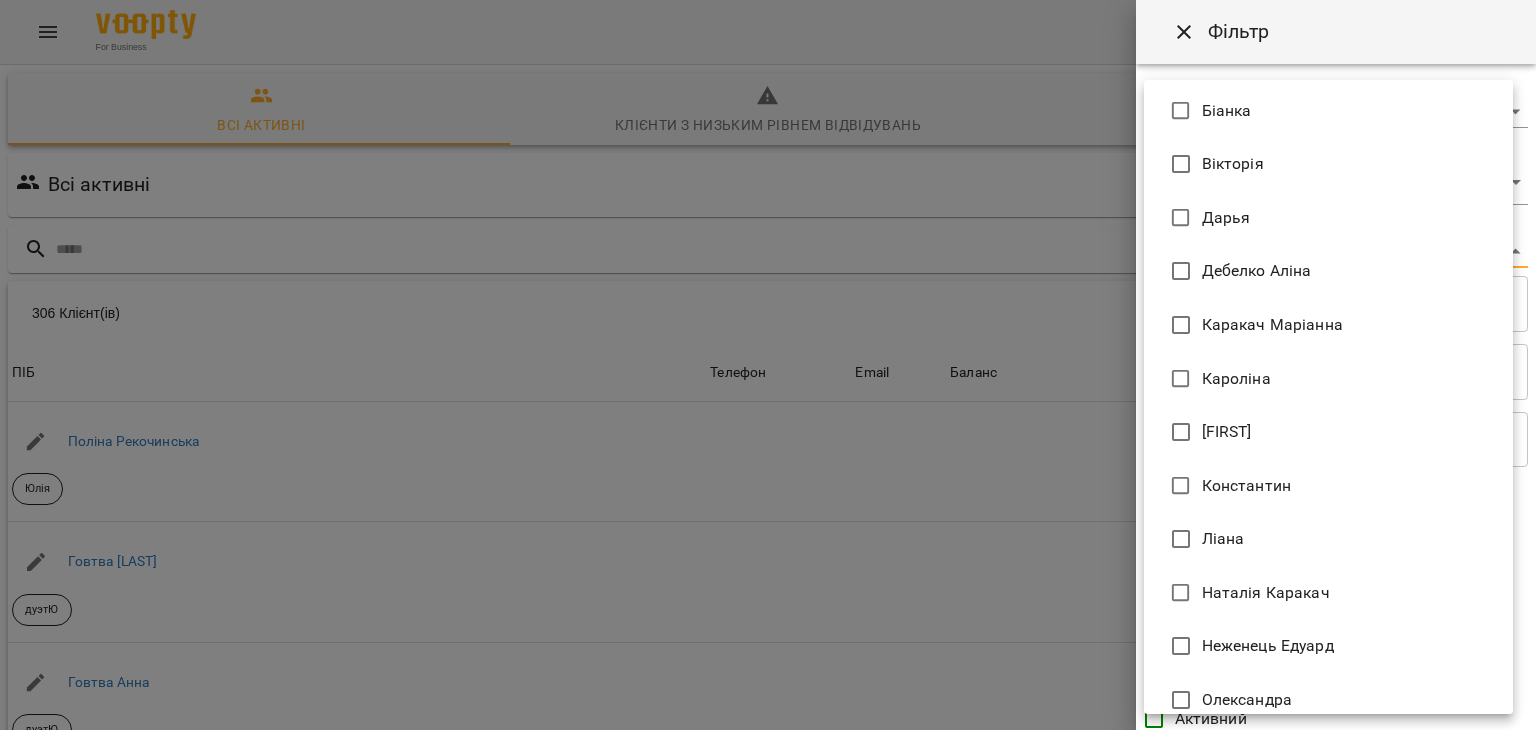 scroll, scrollTop: 651, scrollLeft: 0, axis: vertical 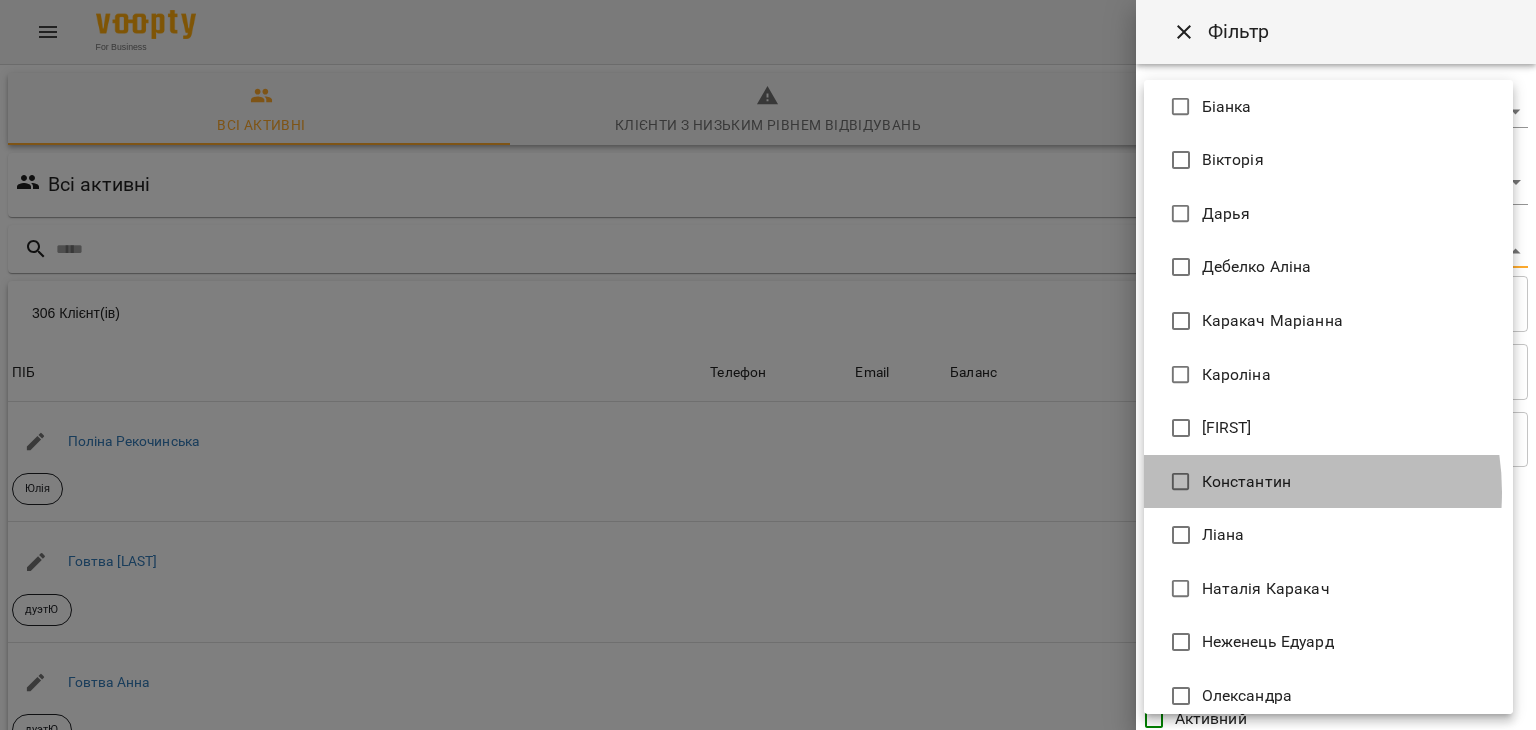 click on "Константин" at bounding box center [1246, 482] 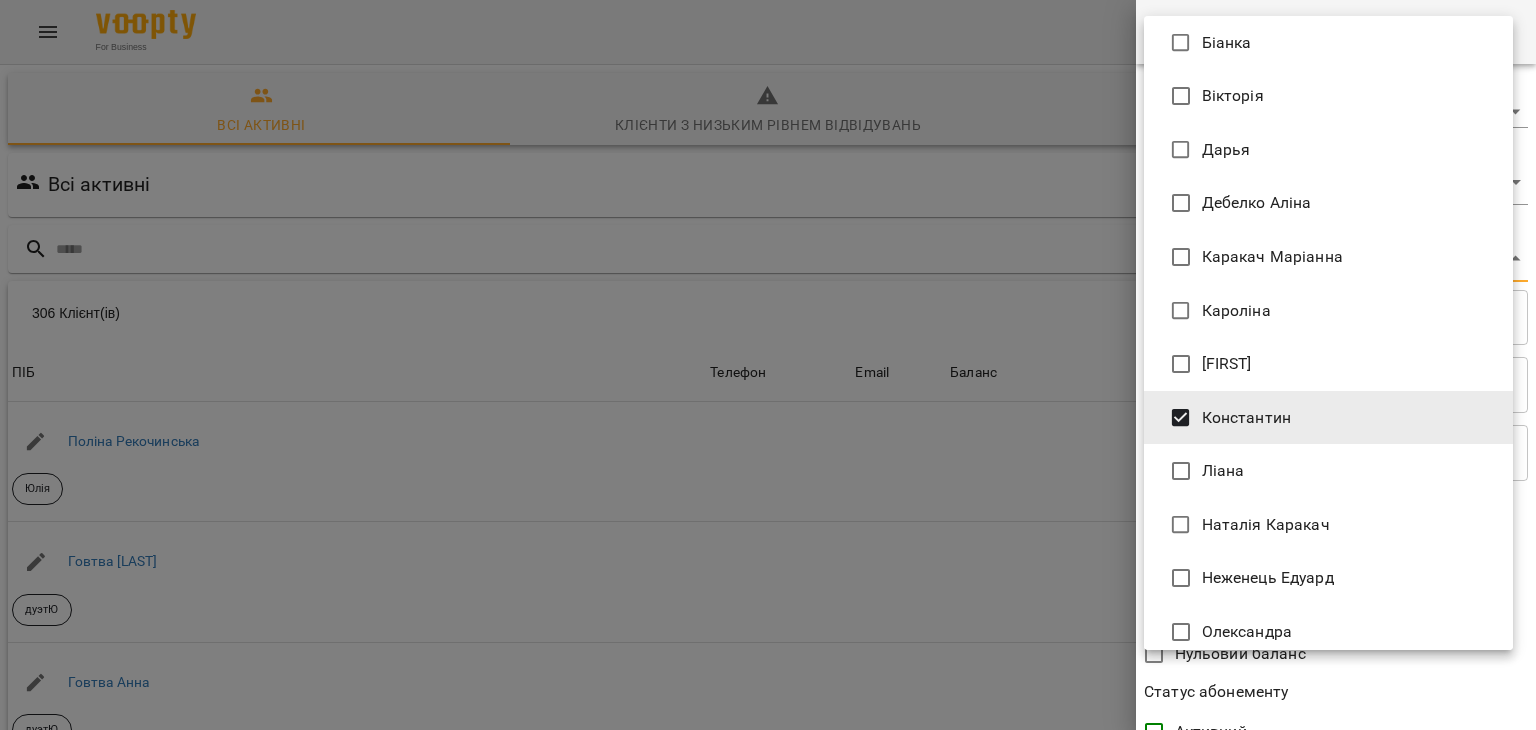 click at bounding box center (768, 365) 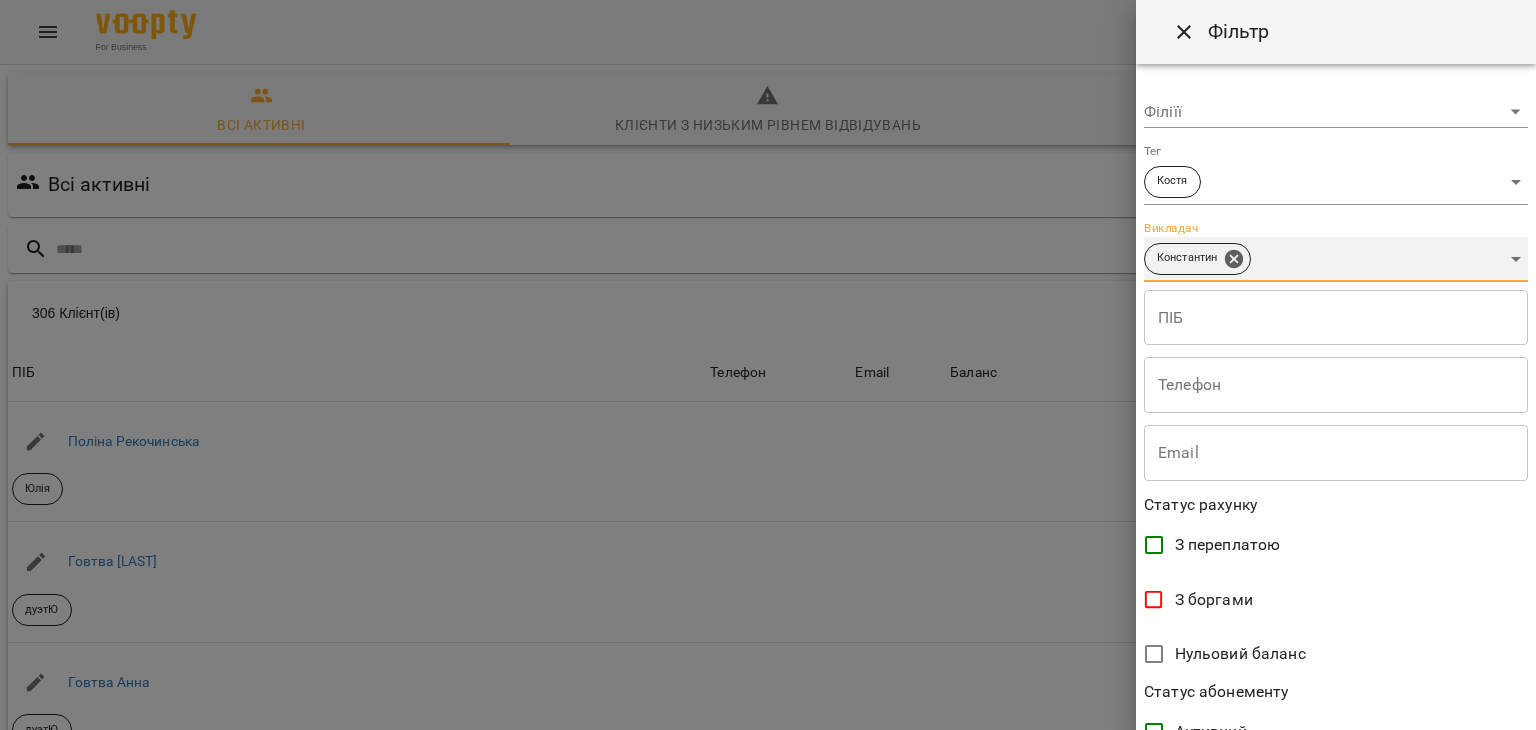 scroll, scrollTop: 410, scrollLeft: 0, axis: vertical 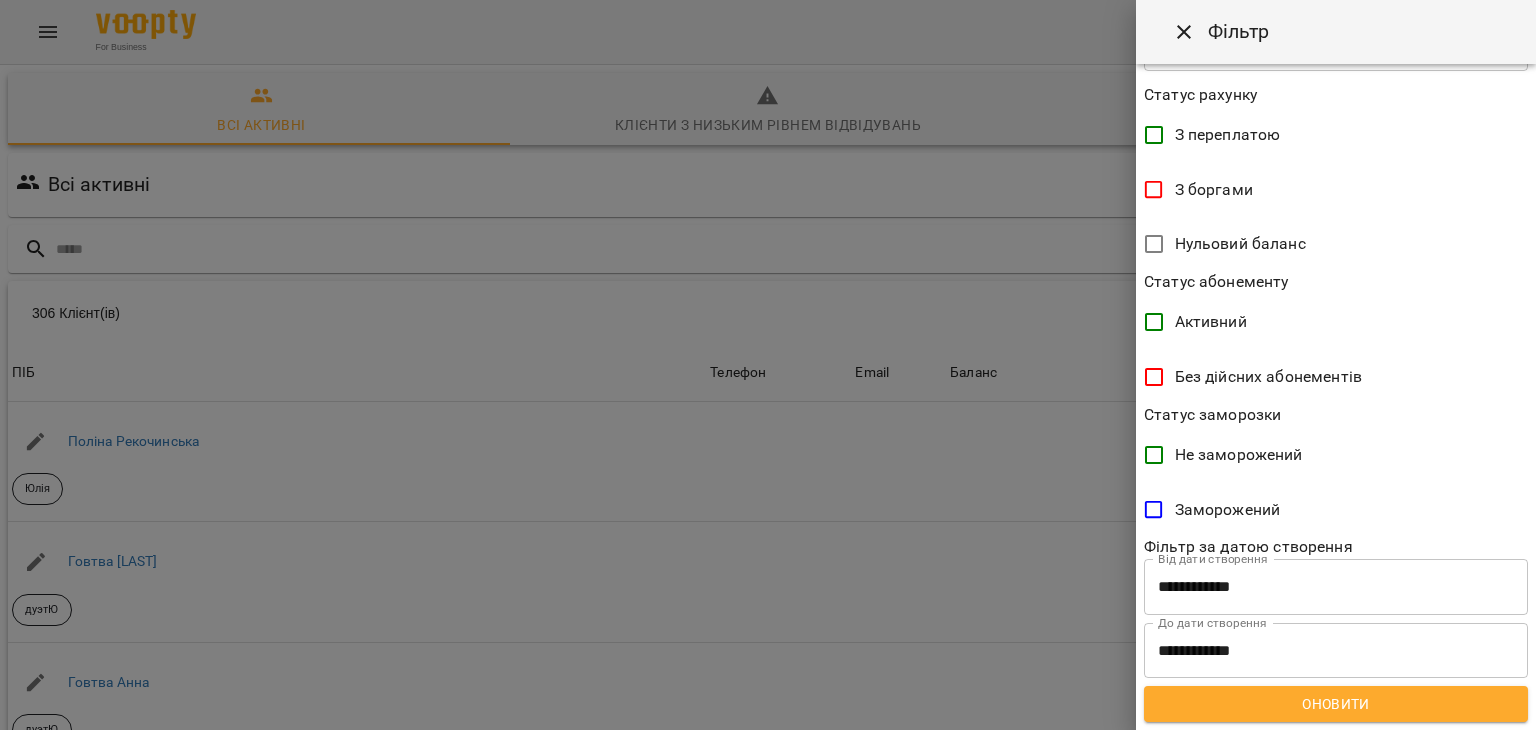 click on "Оновити" at bounding box center (1336, 704) 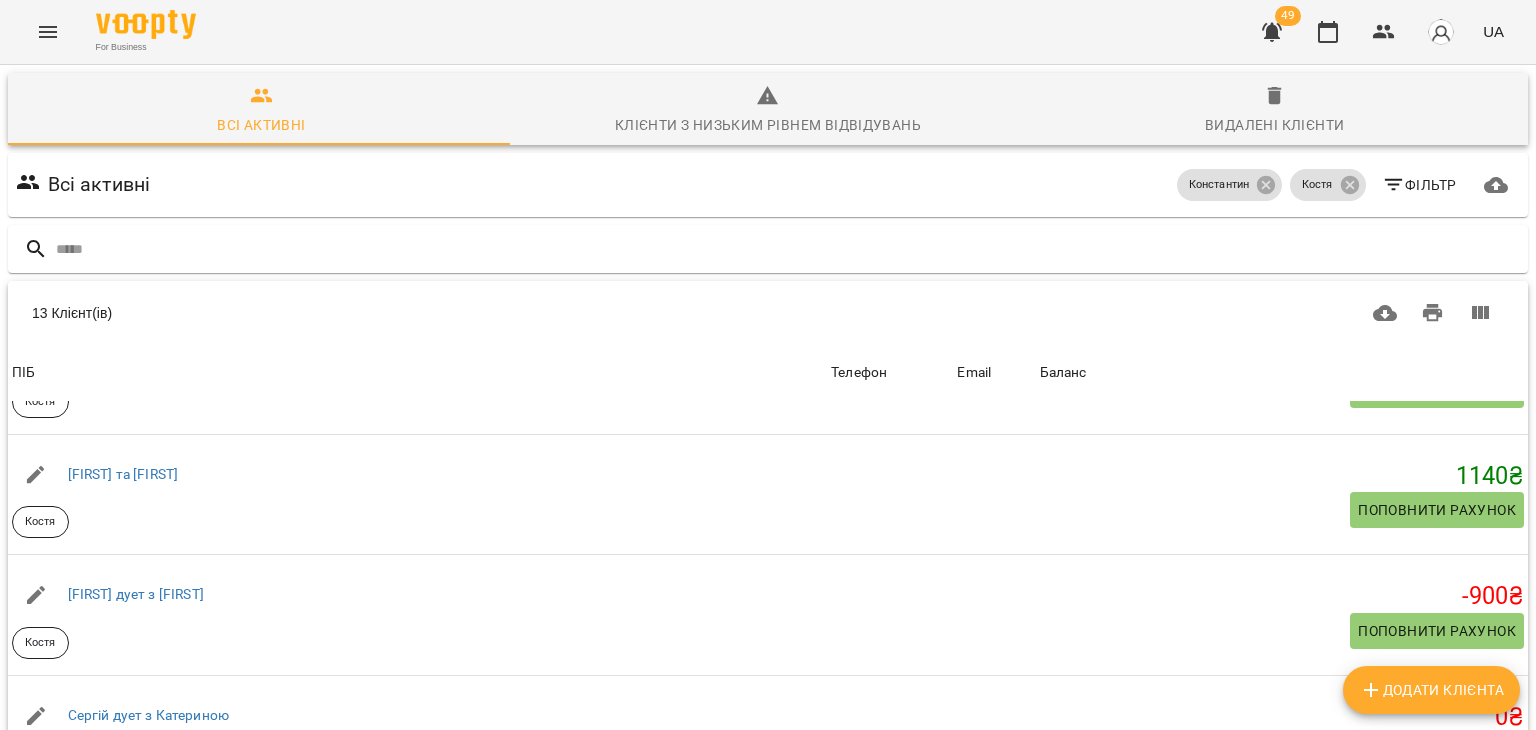 scroll, scrollTop: 232, scrollLeft: 0, axis: vertical 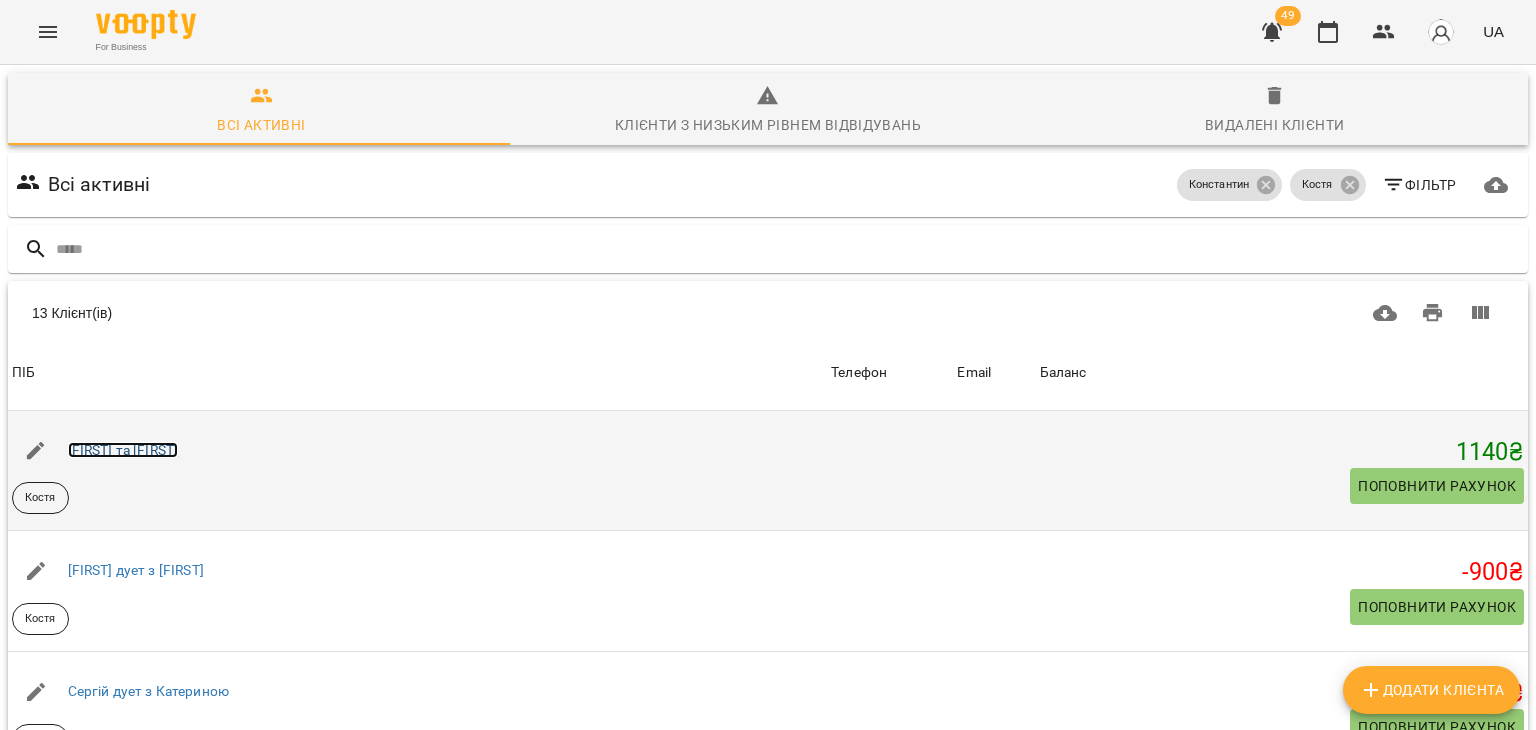 click on "[FIRST] та [FIRST]" at bounding box center (123, 450) 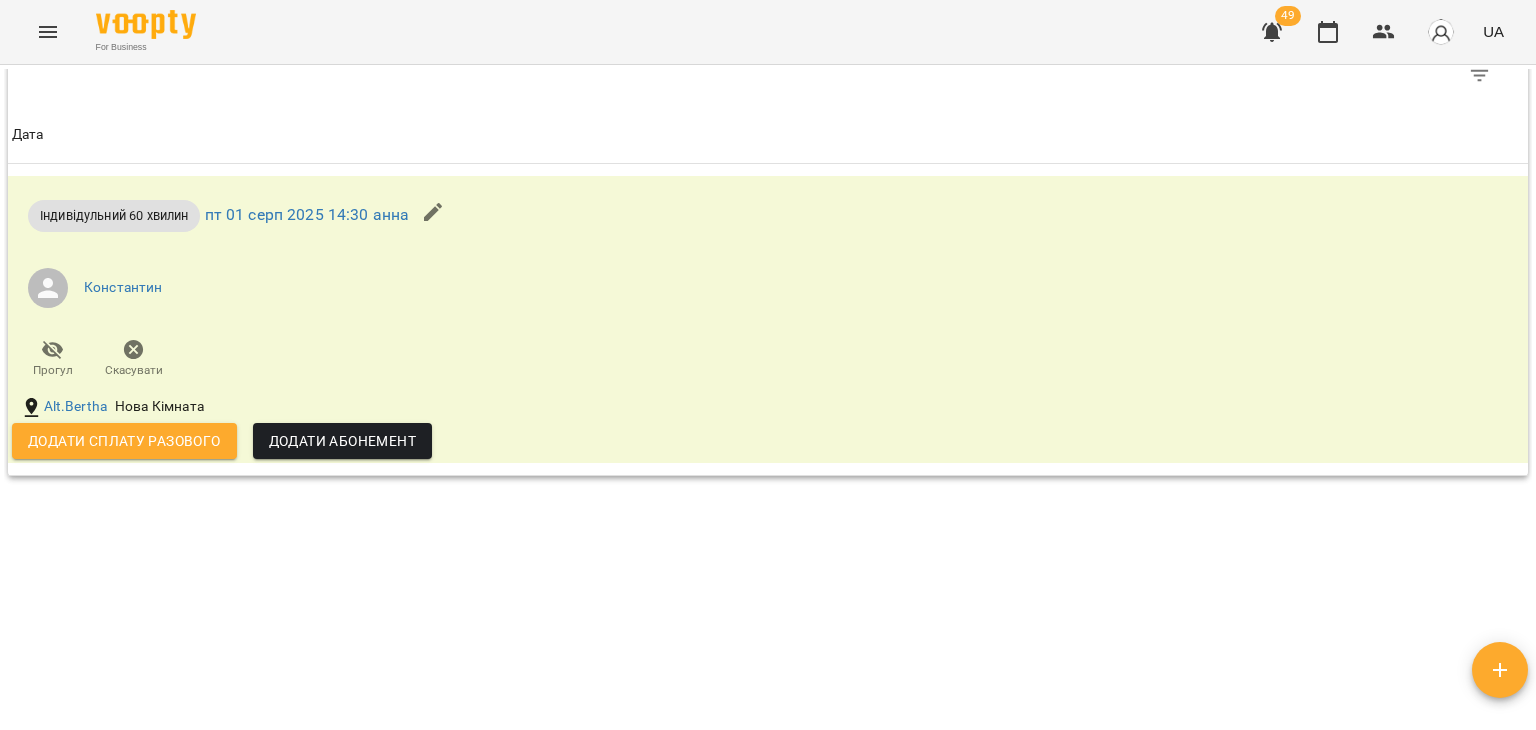 scroll, scrollTop: 1098, scrollLeft: 0, axis: vertical 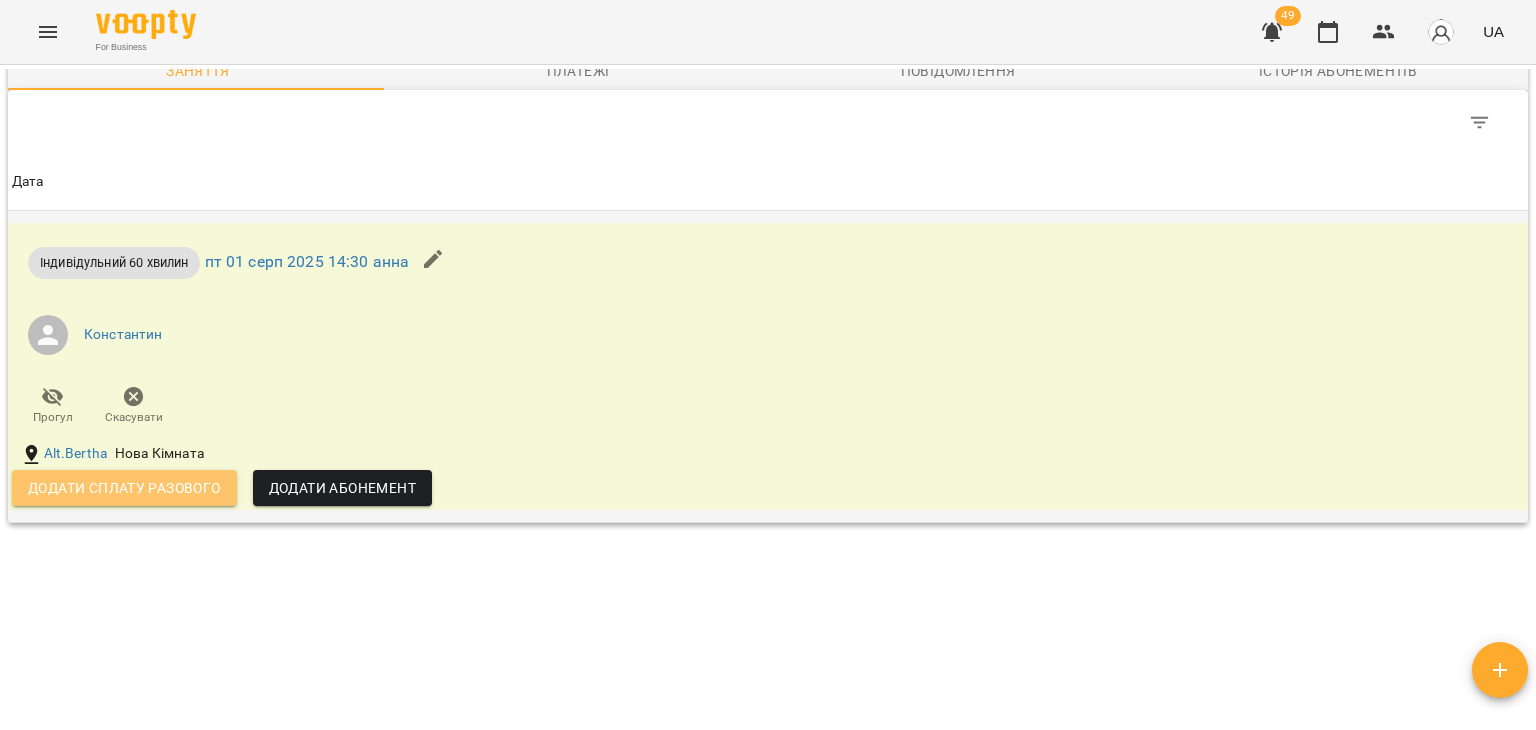 click on "Додати сплату разового" at bounding box center [124, 488] 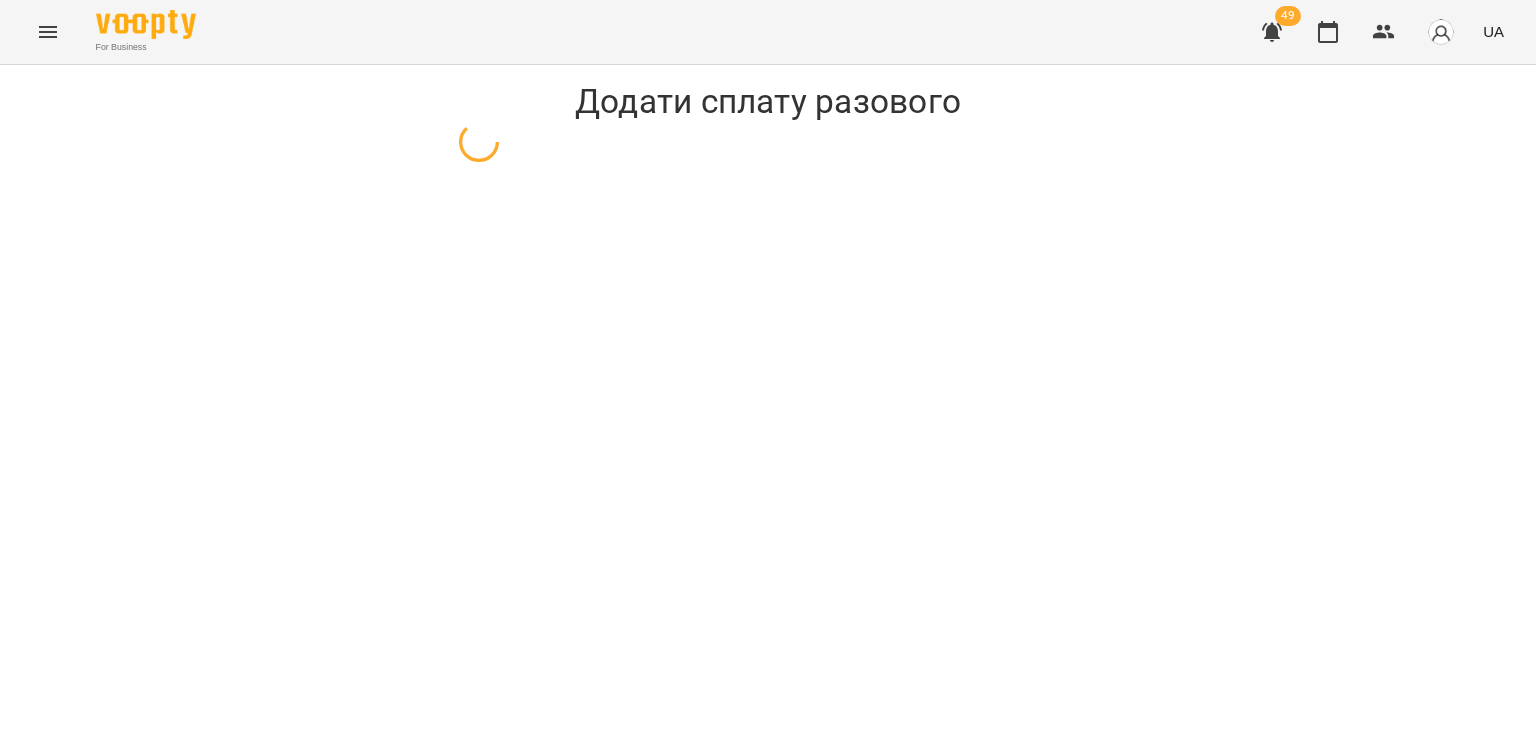 select on "**********" 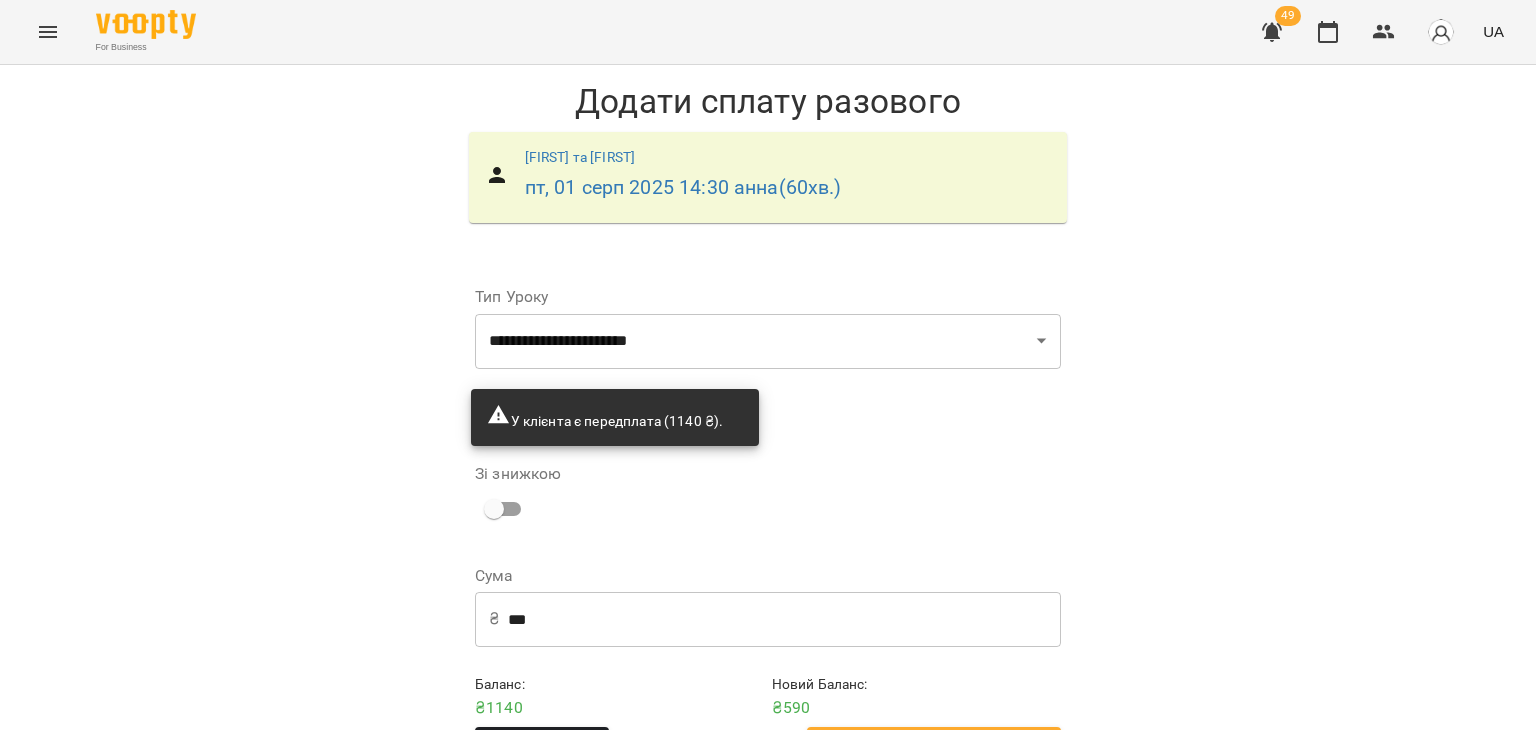 scroll, scrollTop: 70, scrollLeft: 0, axis: vertical 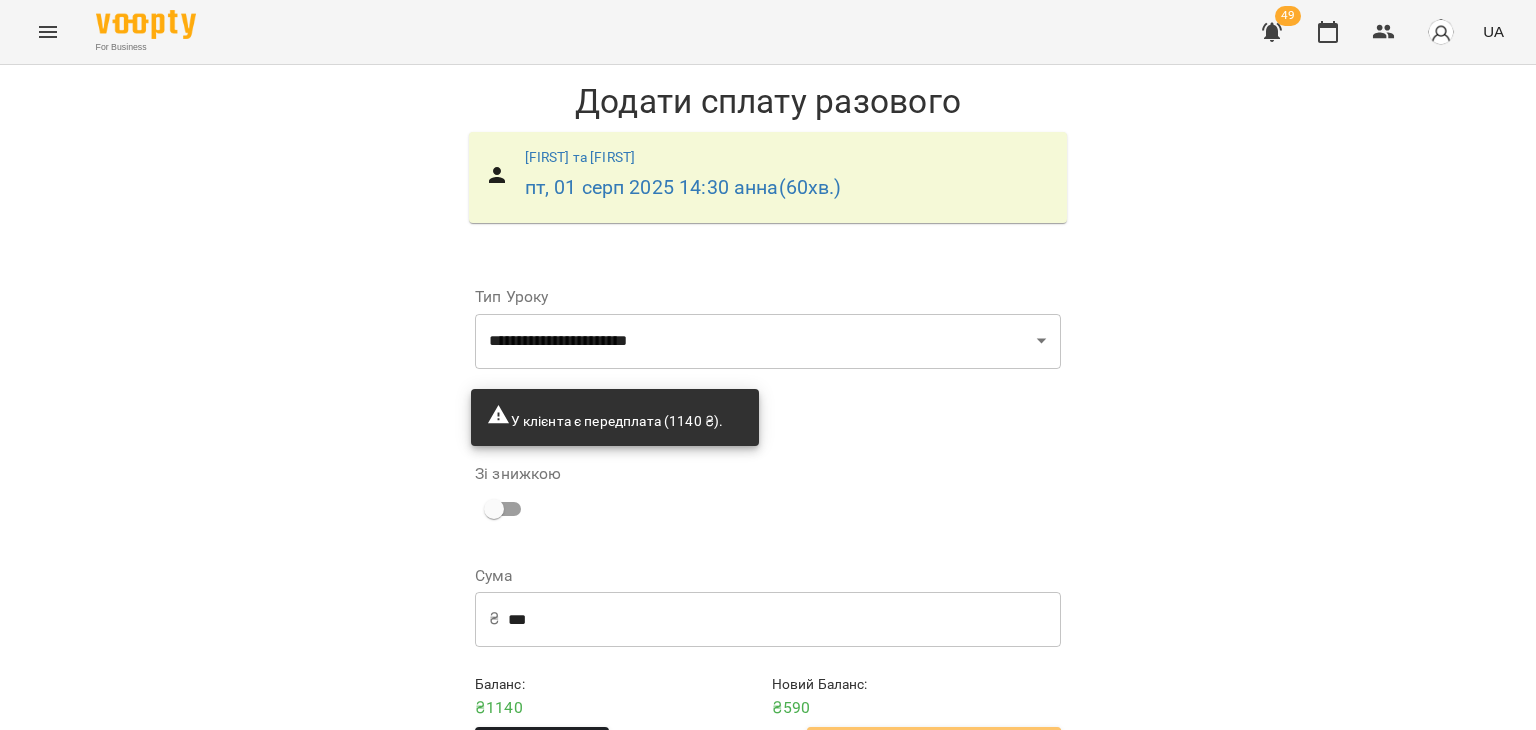 click on "Додати сплату разового" at bounding box center [934, 748] 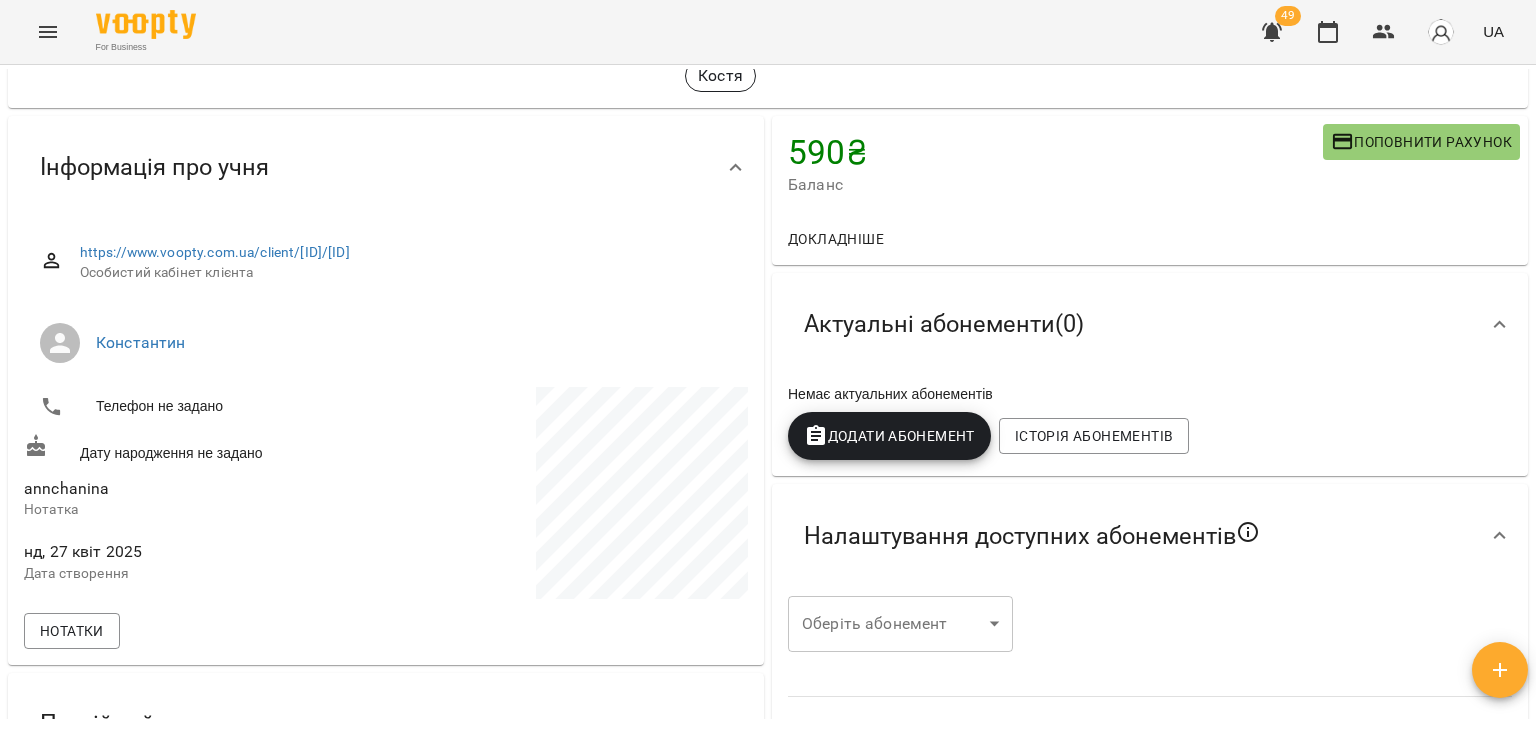 scroll, scrollTop: 0, scrollLeft: 0, axis: both 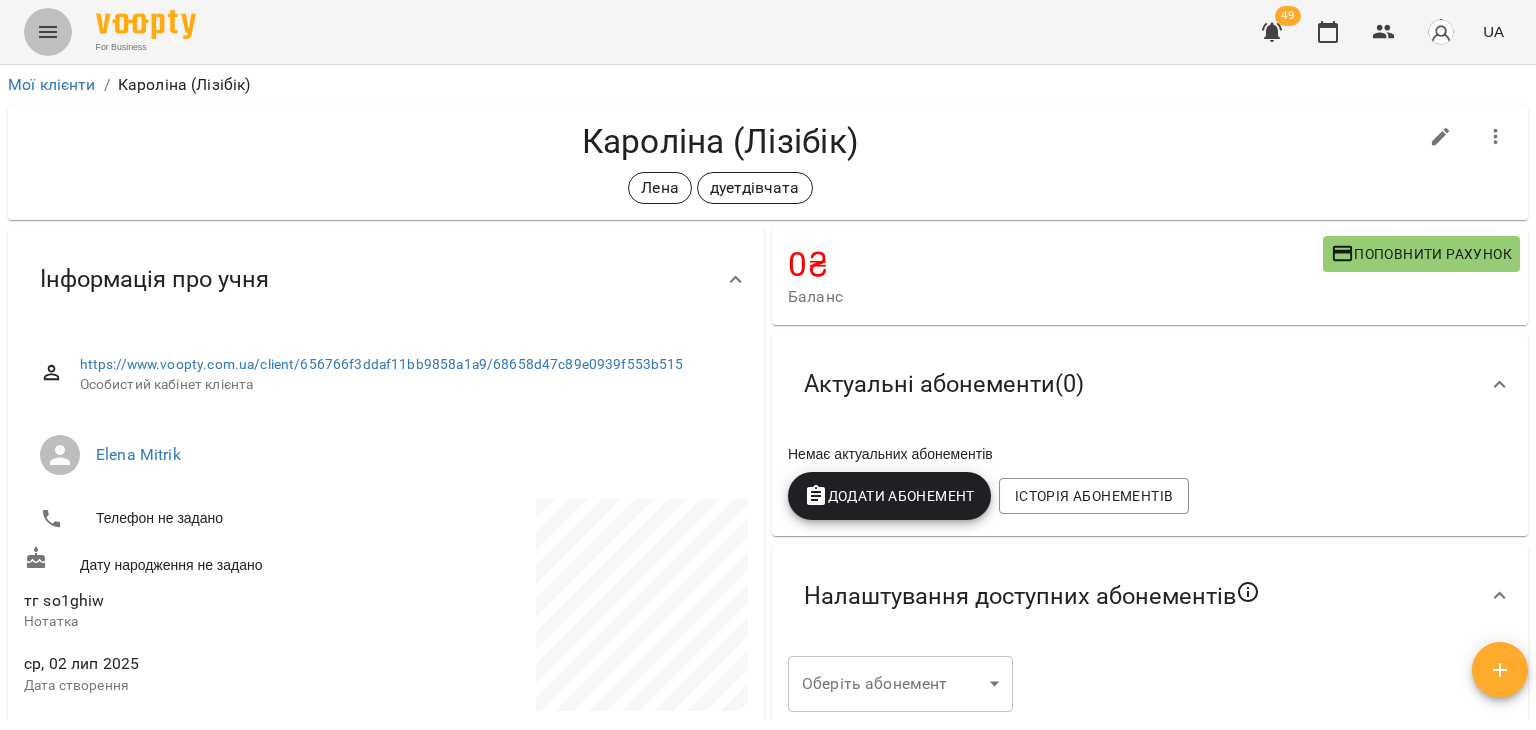 click at bounding box center [48, 32] 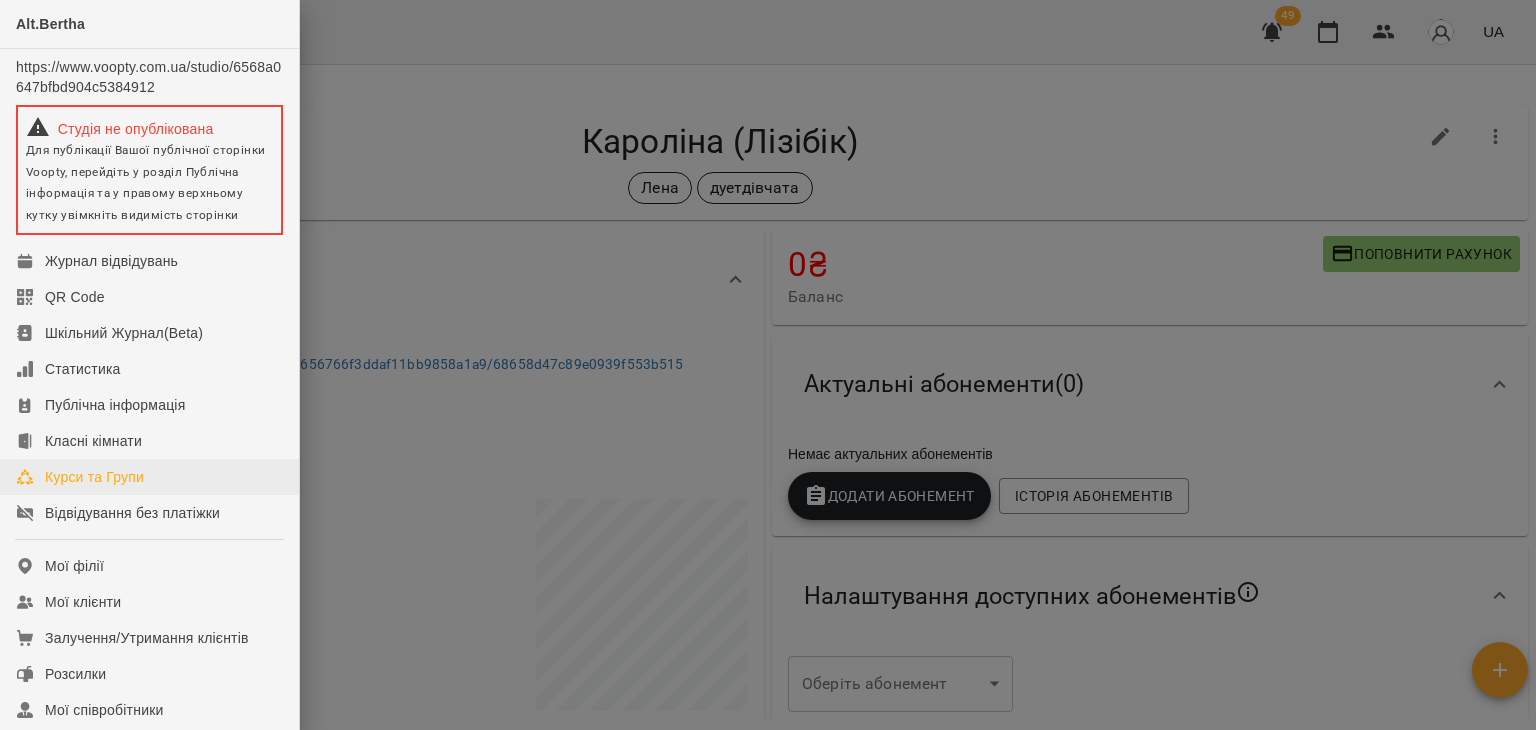 scroll, scrollTop: 202, scrollLeft: 0, axis: vertical 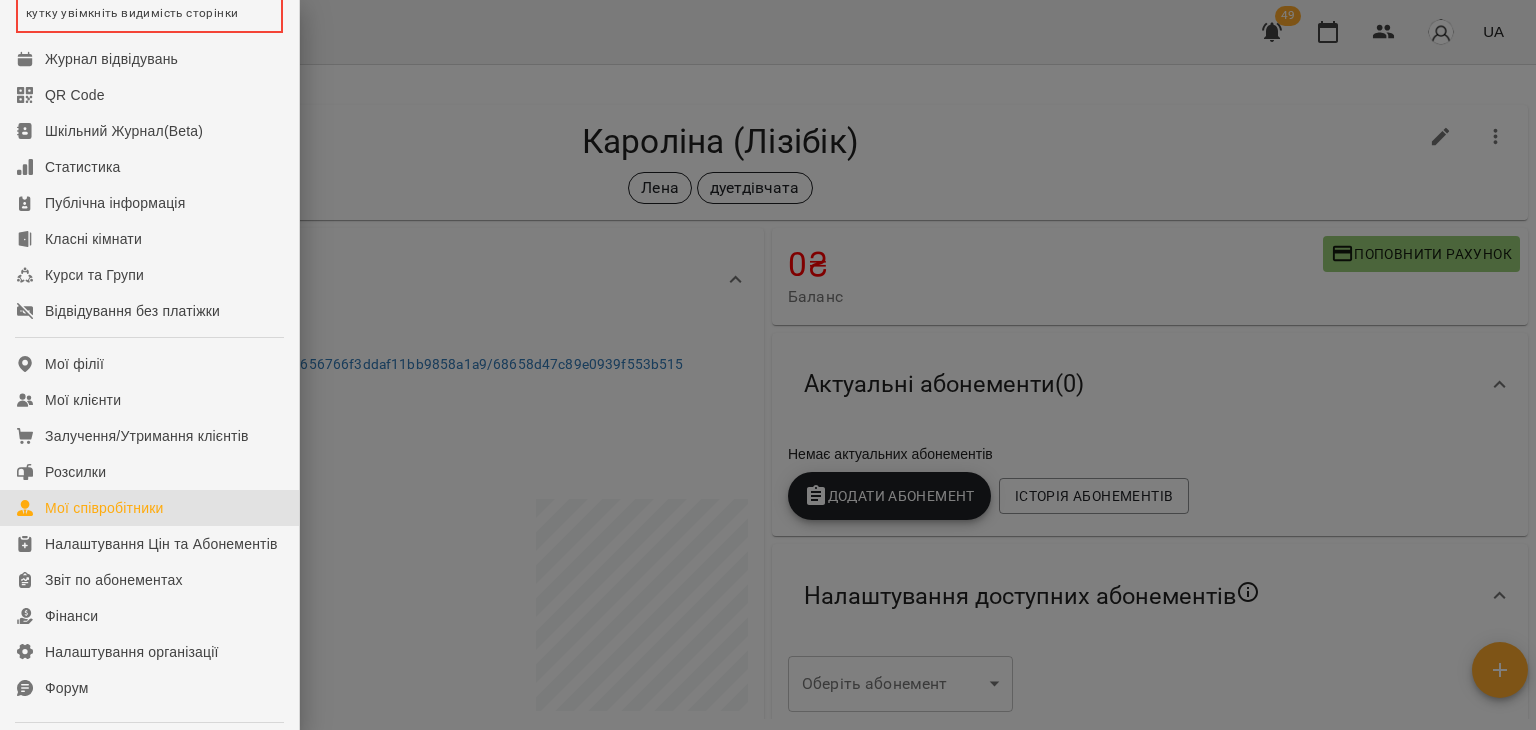 click on "Мої співробітники" at bounding box center (104, 508) 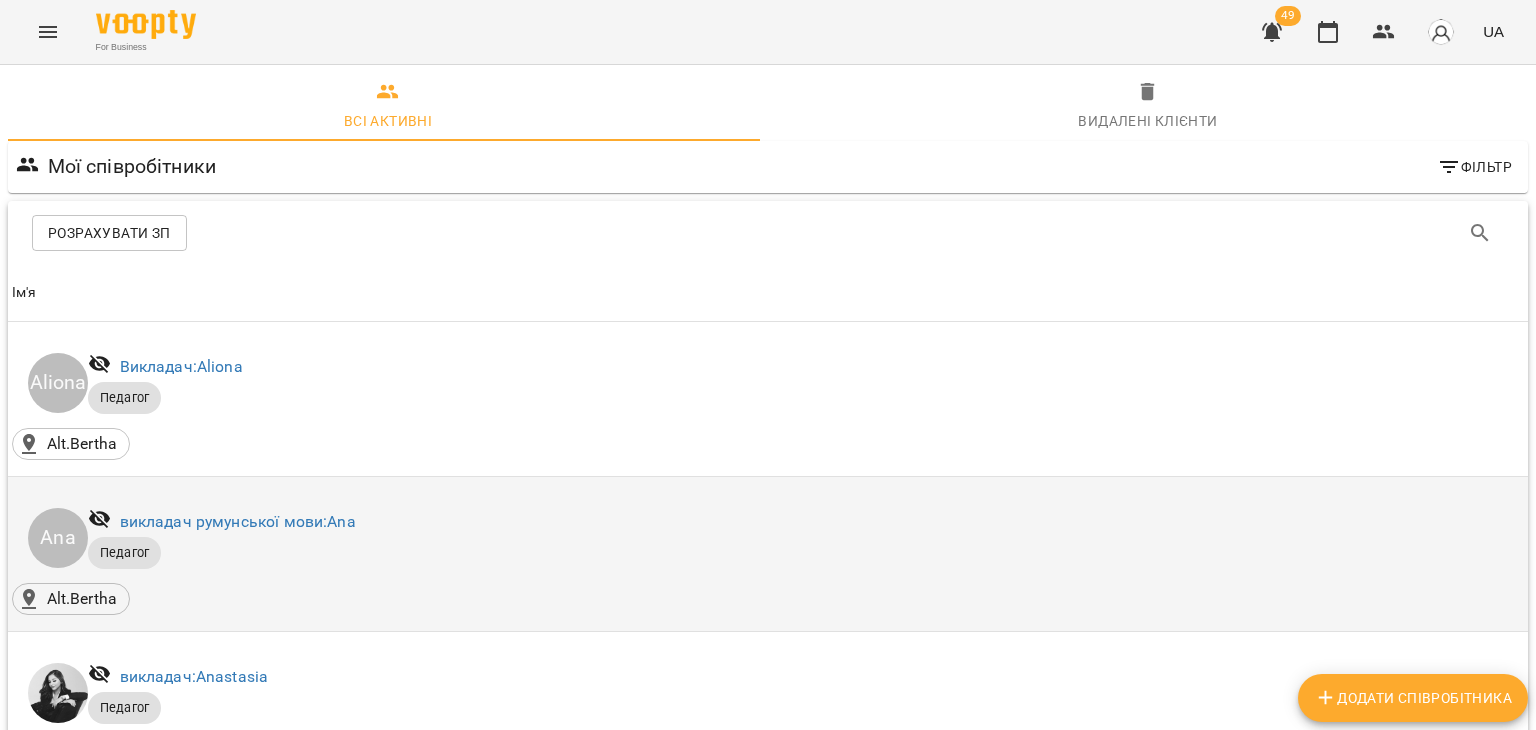 scroll, scrollTop: 512, scrollLeft: 0, axis: vertical 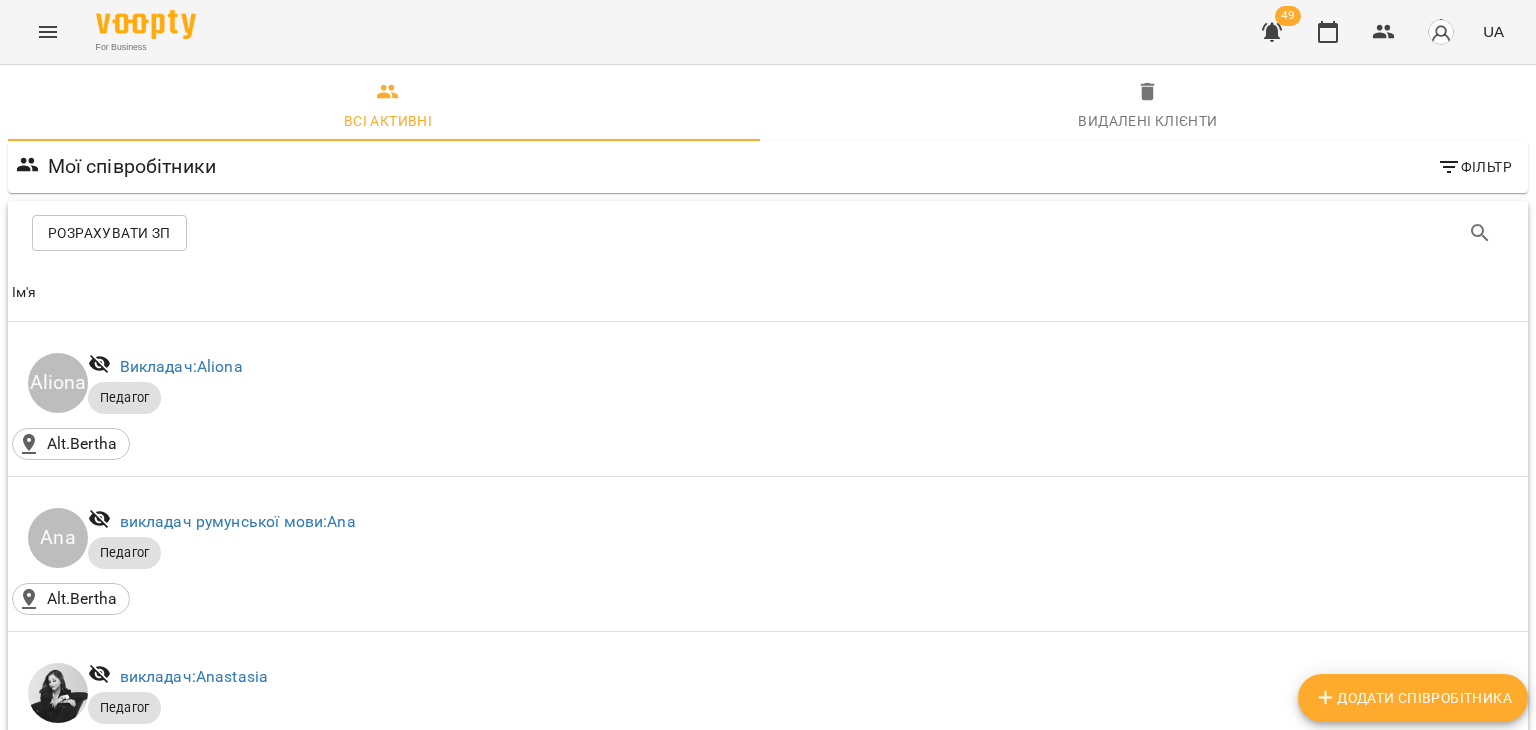click on "викладач румунської мови:  Elena Mitrik" at bounding box center (266, 831) 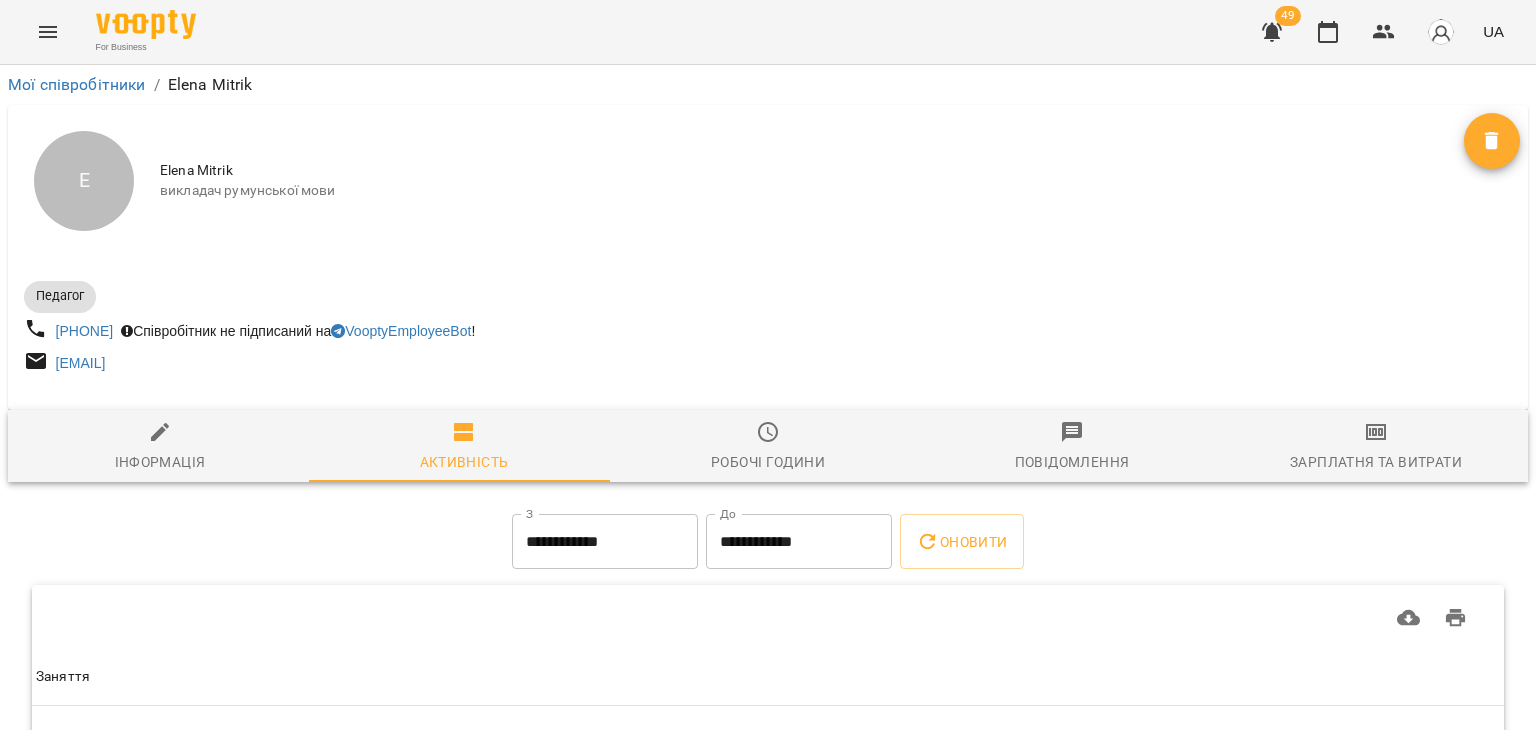 scroll, scrollTop: 134, scrollLeft: 0, axis: vertical 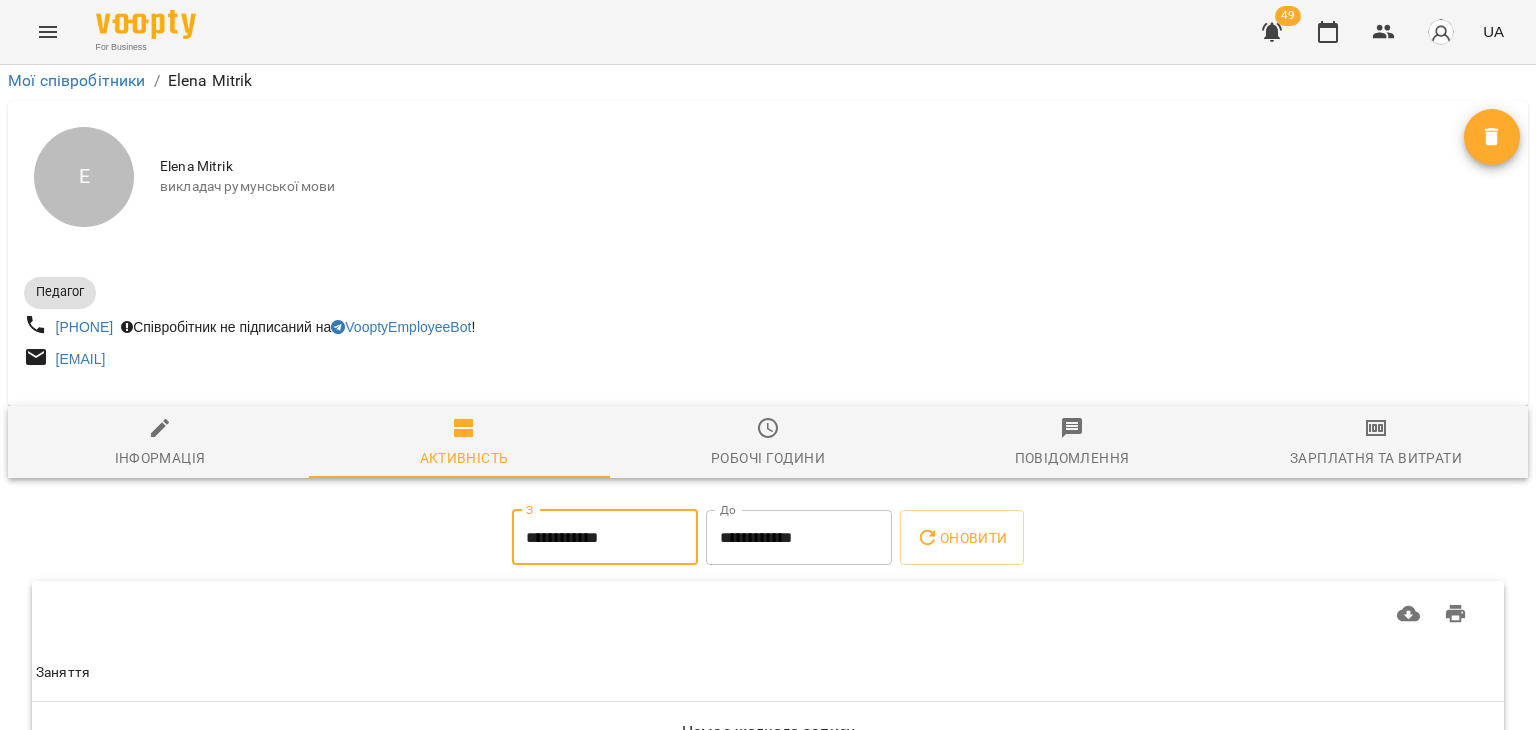 click on "**********" at bounding box center (605, 538) 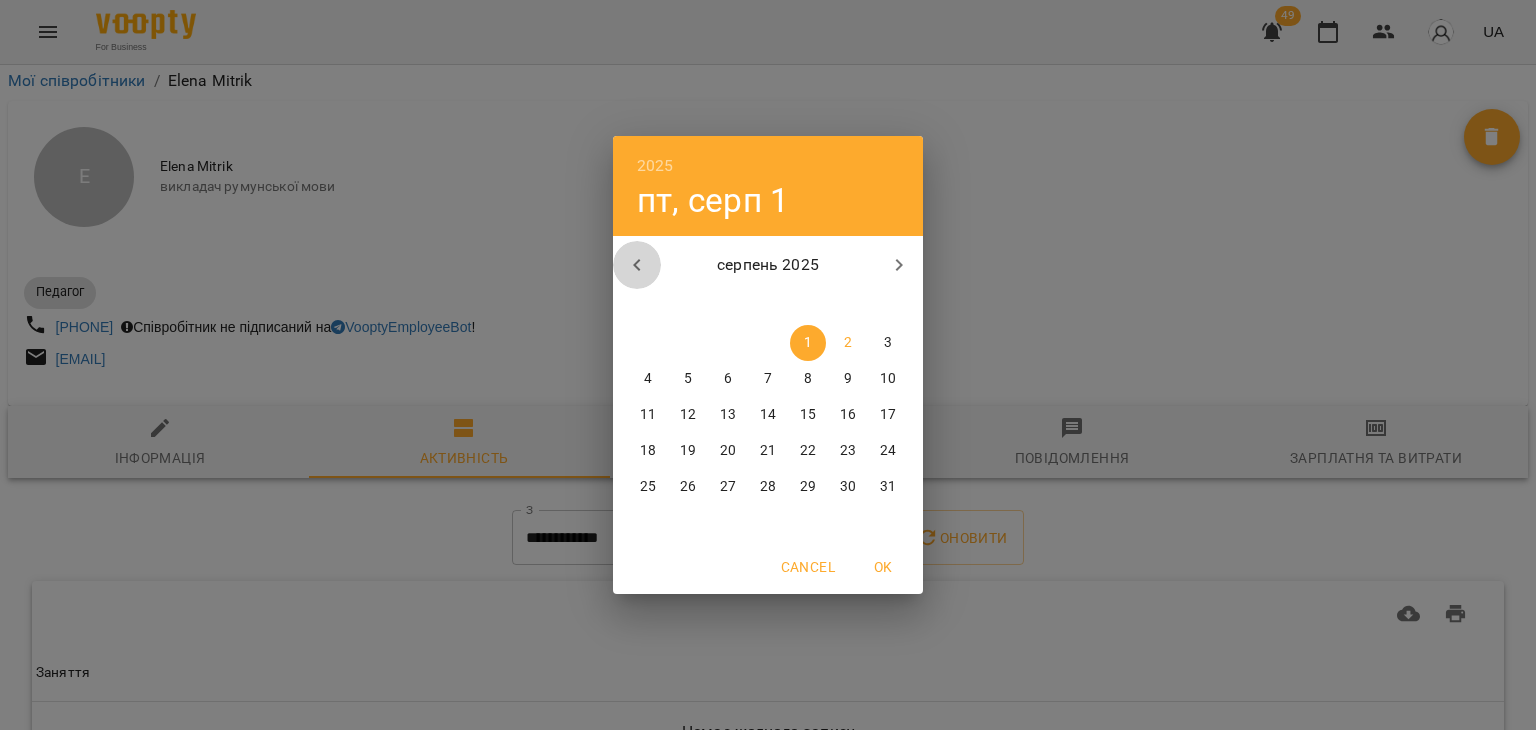 click 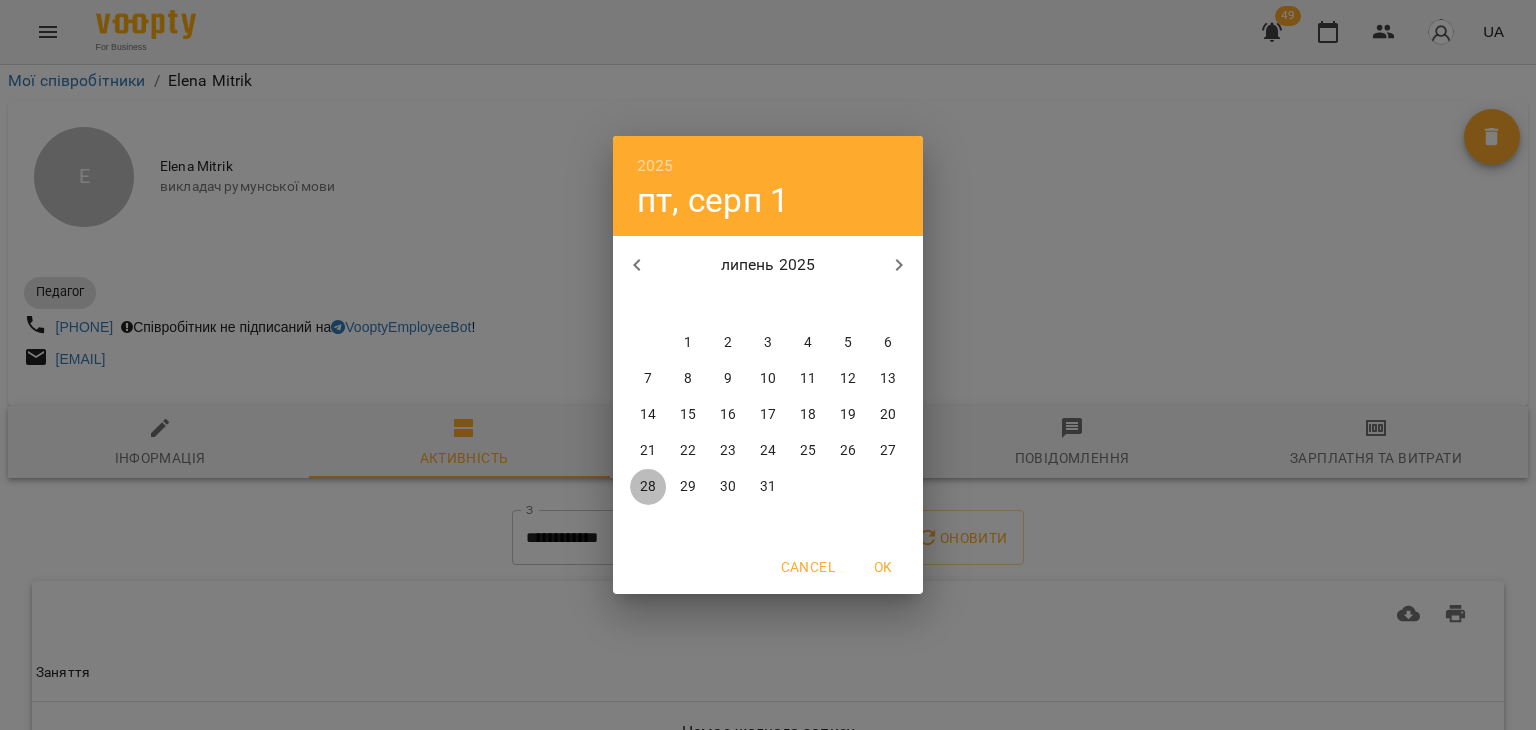 click on "28" at bounding box center [648, 487] 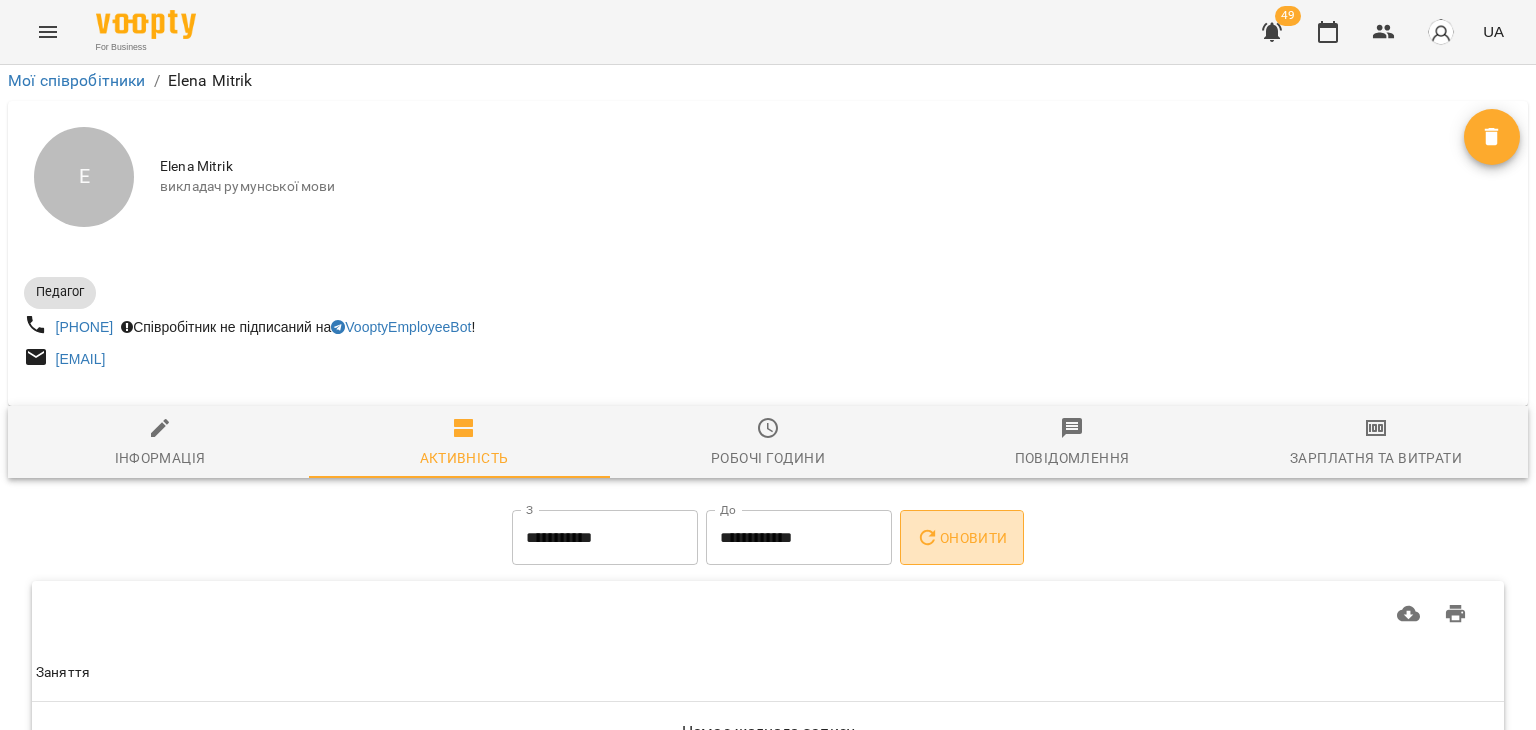 click on "Оновити" at bounding box center [961, 538] 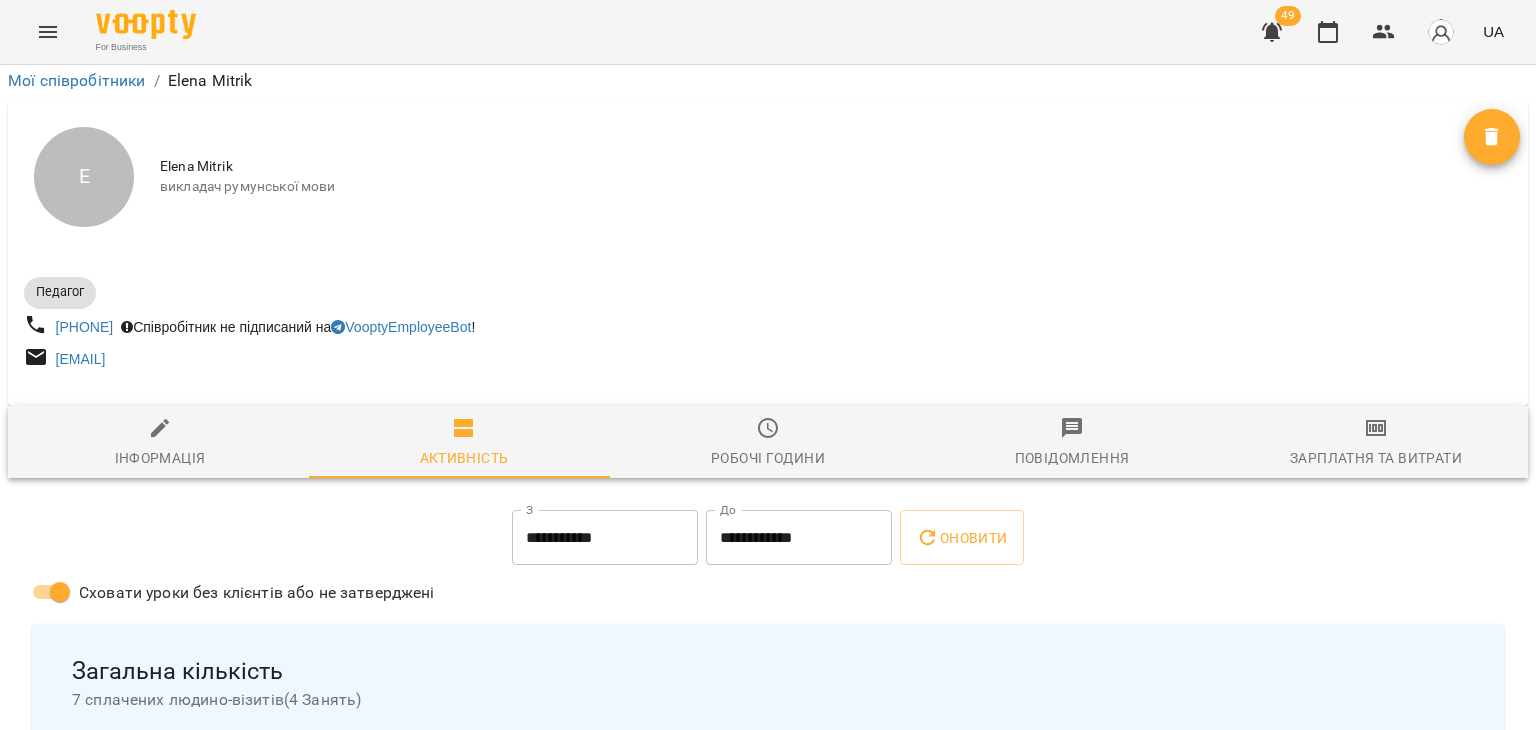 scroll, scrollTop: 0, scrollLeft: 0, axis: both 